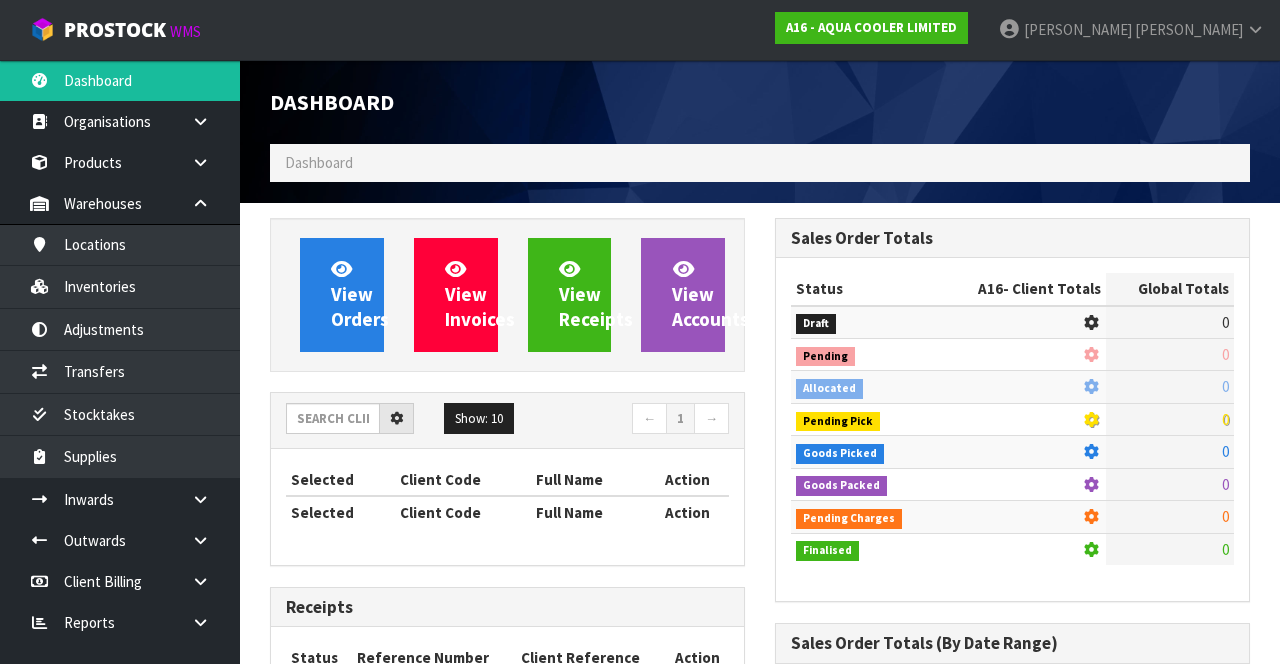 scroll, scrollTop: 0, scrollLeft: 0, axis: both 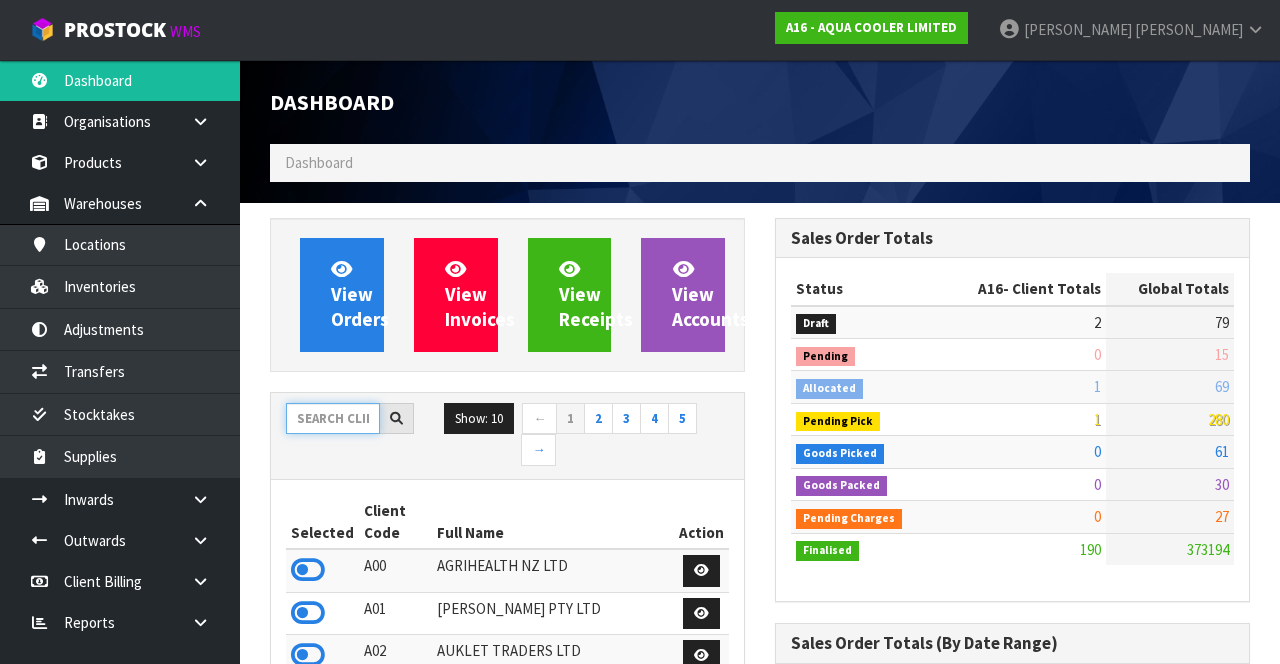 click at bounding box center [333, 418] 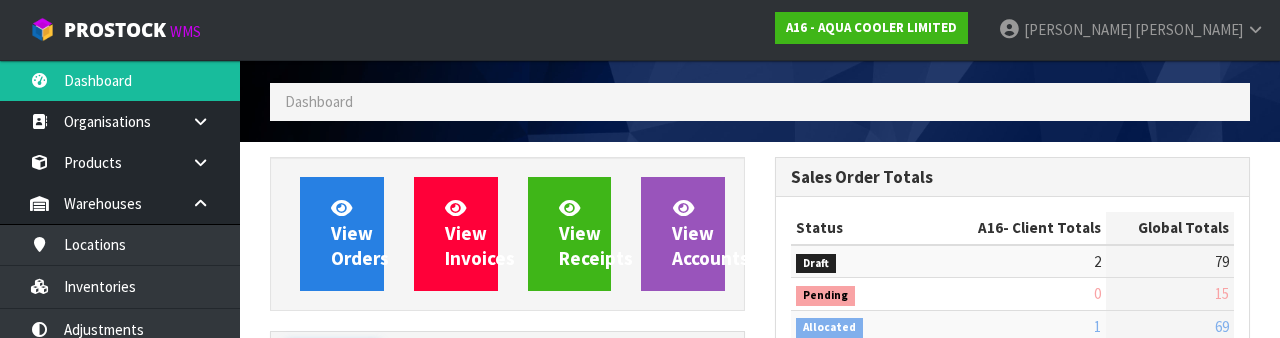 scroll, scrollTop: 235, scrollLeft: 0, axis: vertical 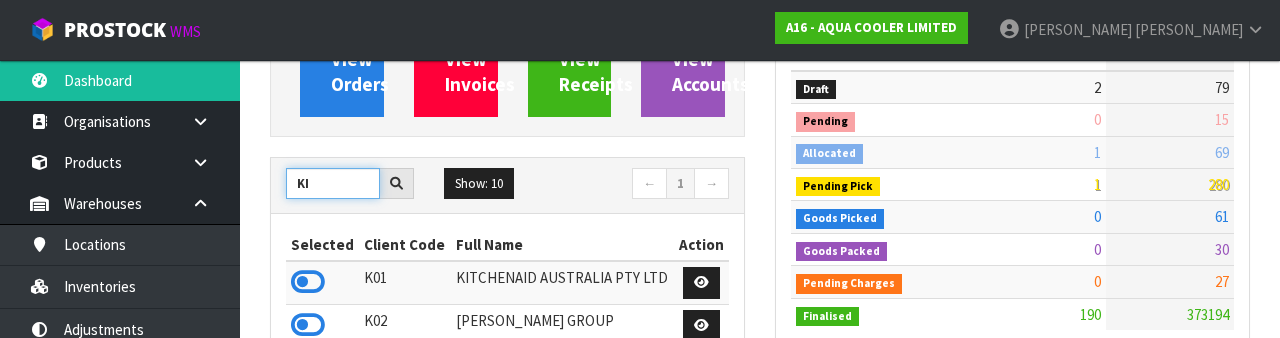 type on "KI" 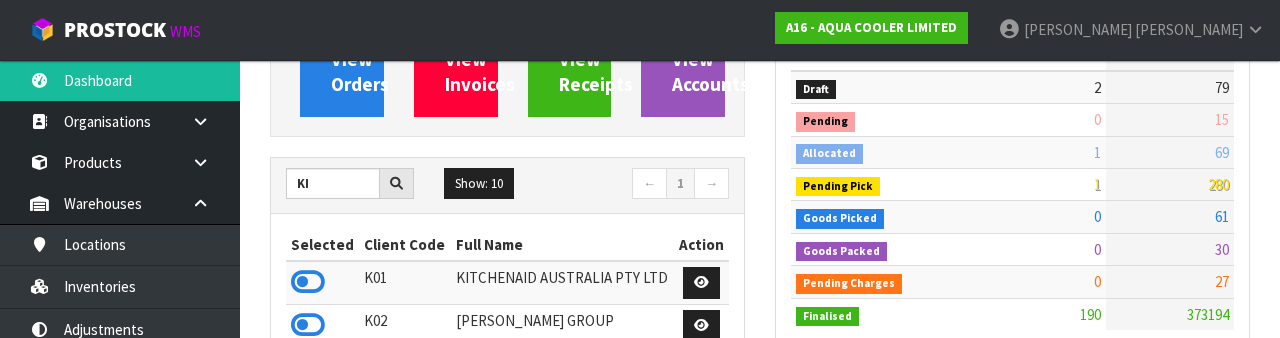 click at bounding box center (308, 282) 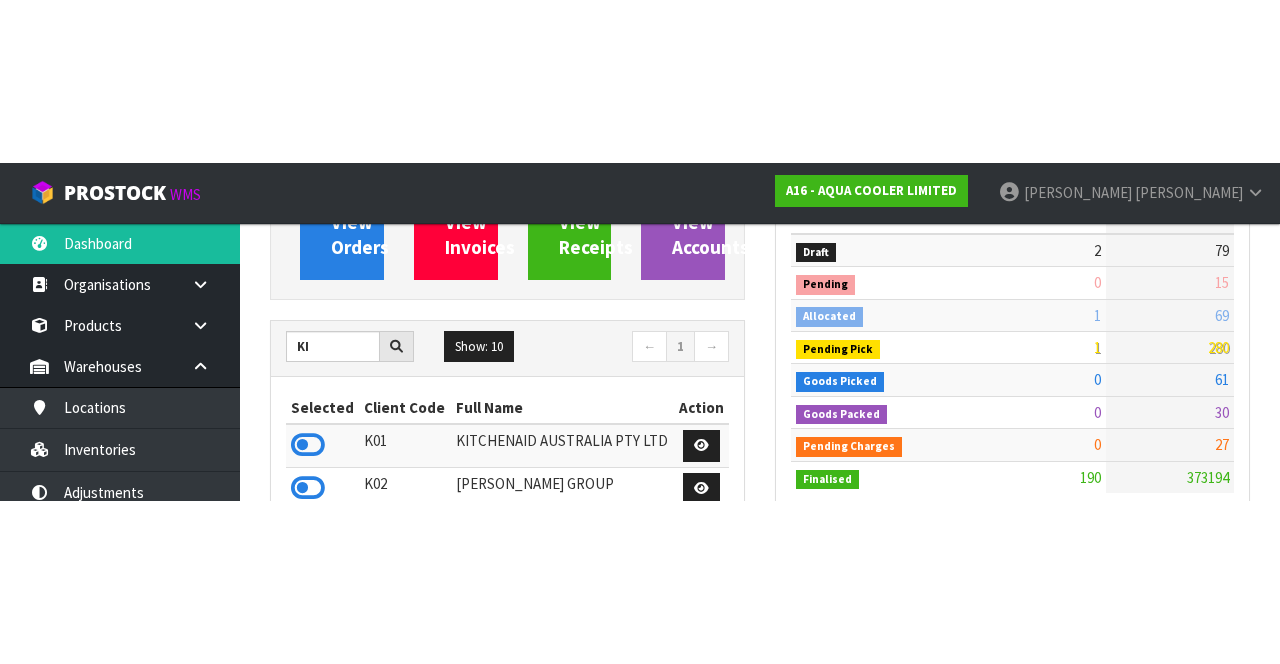 scroll, scrollTop: 235, scrollLeft: 0, axis: vertical 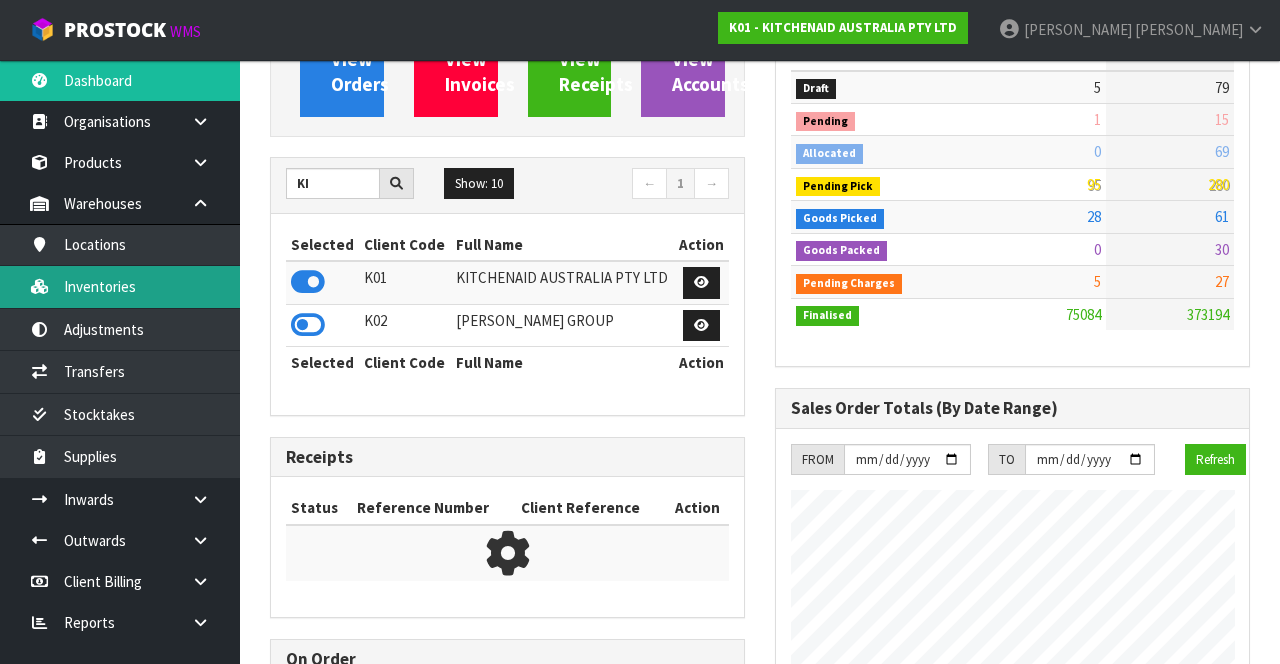 click on "Inventories" at bounding box center (120, 286) 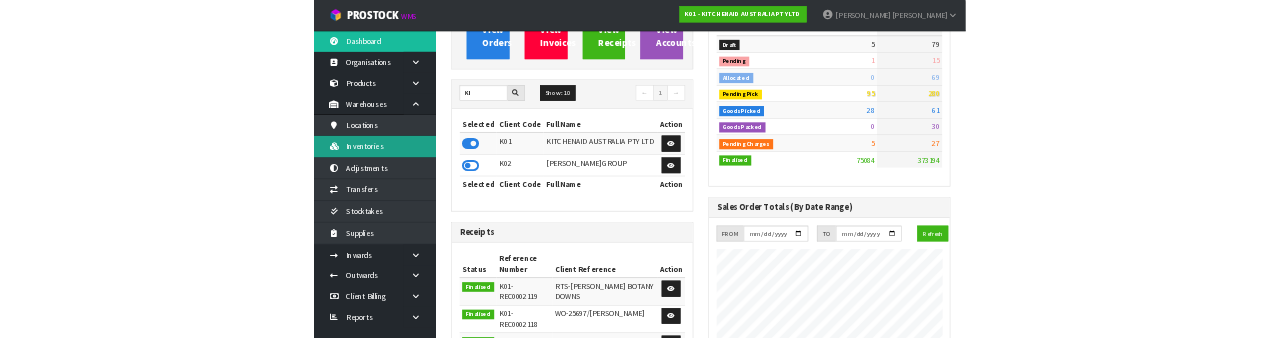 scroll, scrollTop: 0, scrollLeft: 0, axis: both 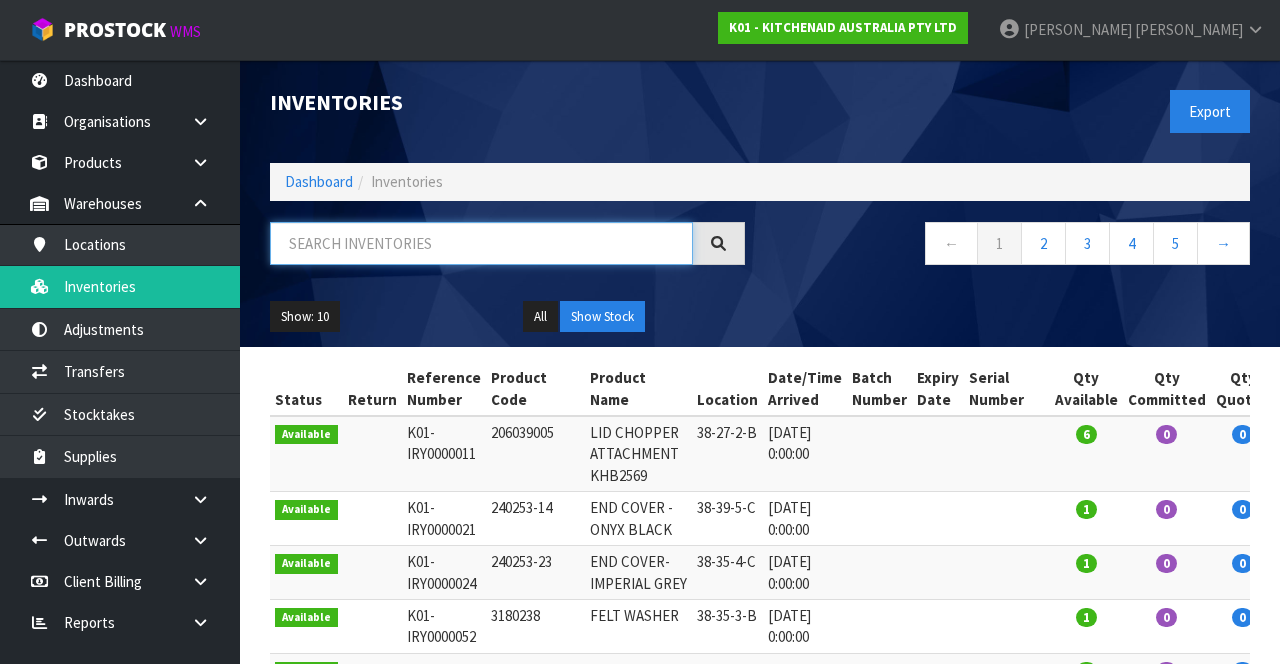 click at bounding box center (481, 243) 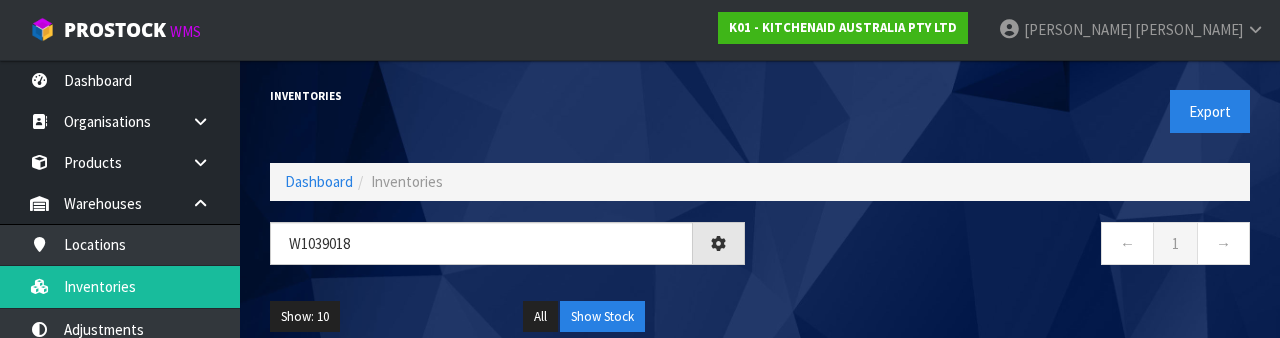 click on "Show: 10
5
10
25
50
All
Show Stock" at bounding box center (760, 317) 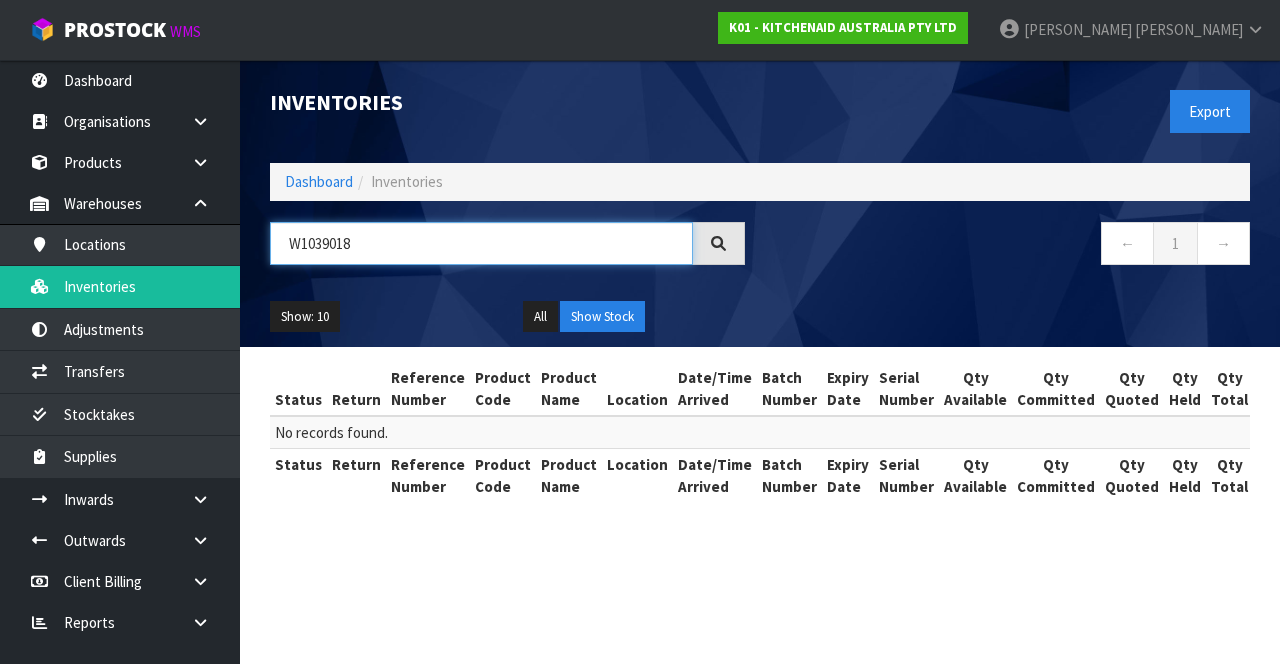 click on "W1039018" at bounding box center (481, 243) 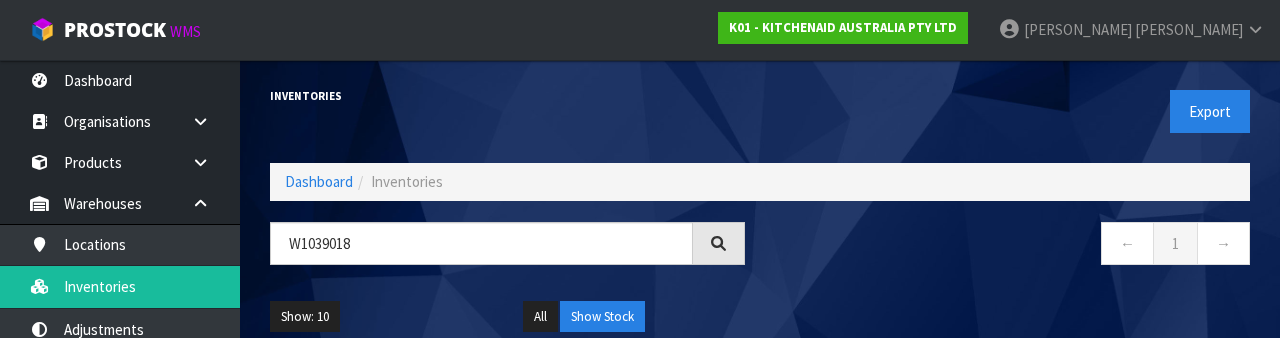 click on "Inventories
Export" at bounding box center [760, 111] 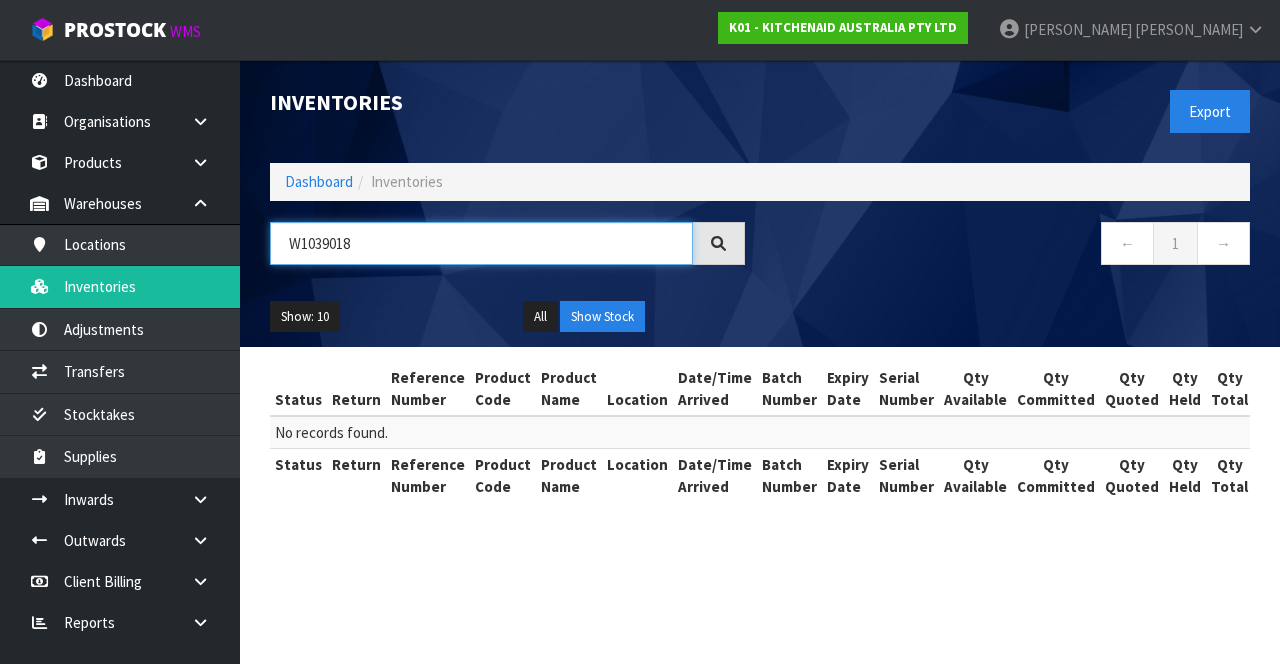 click on "W1039018" at bounding box center (481, 243) 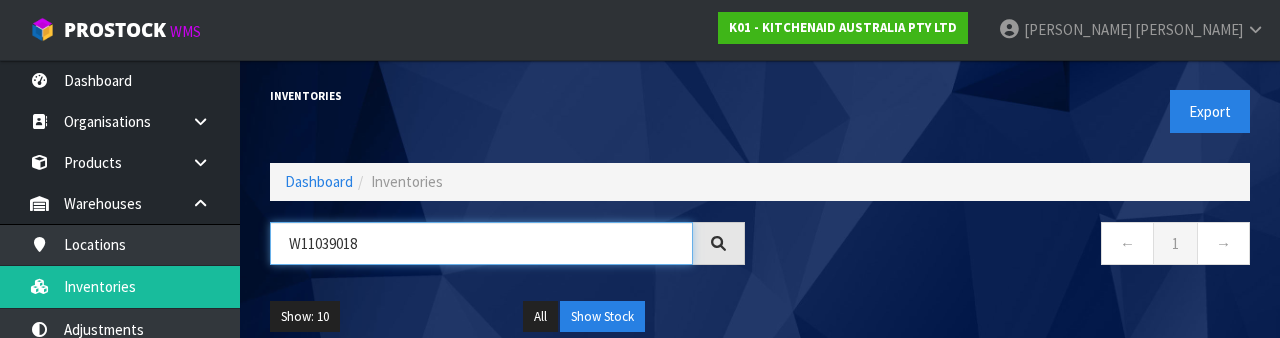 click on "W11039018" at bounding box center (481, 243) 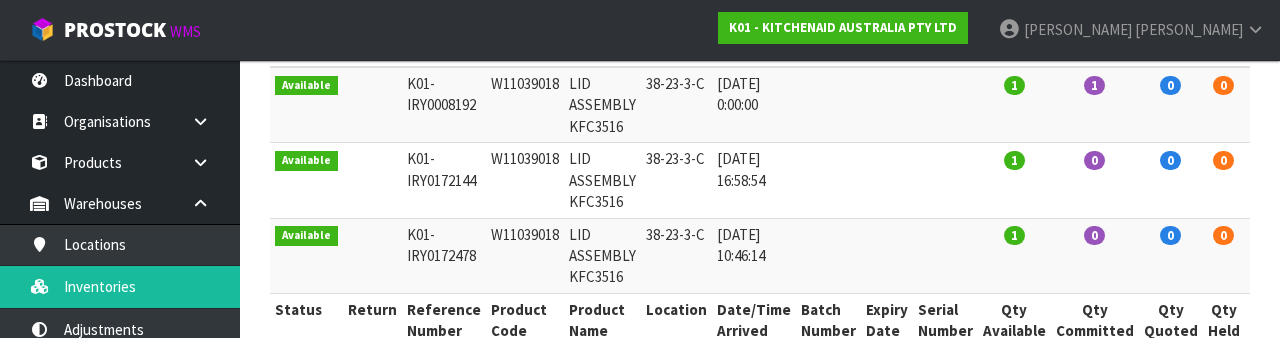 scroll, scrollTop: 362, scrollLeft: 0, axis: vertical 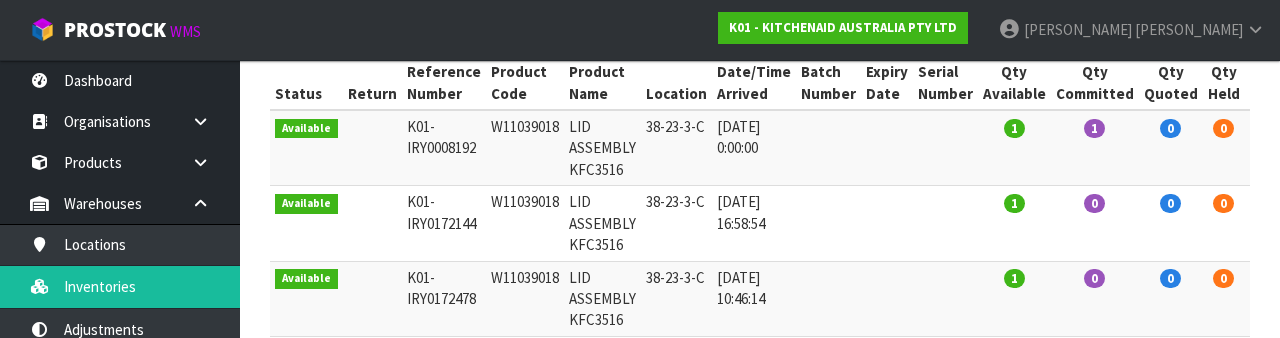type on "W11039018" 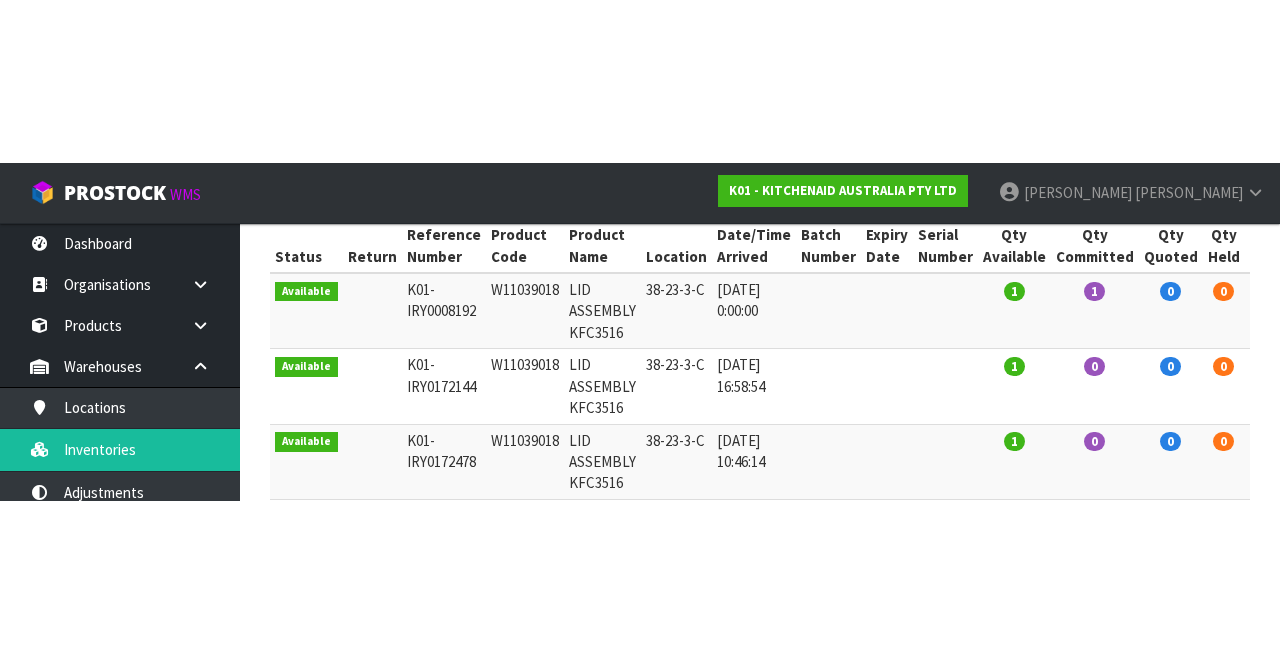 scroll, scrollTop: 65, scrollLeft: 0, axis: vertical 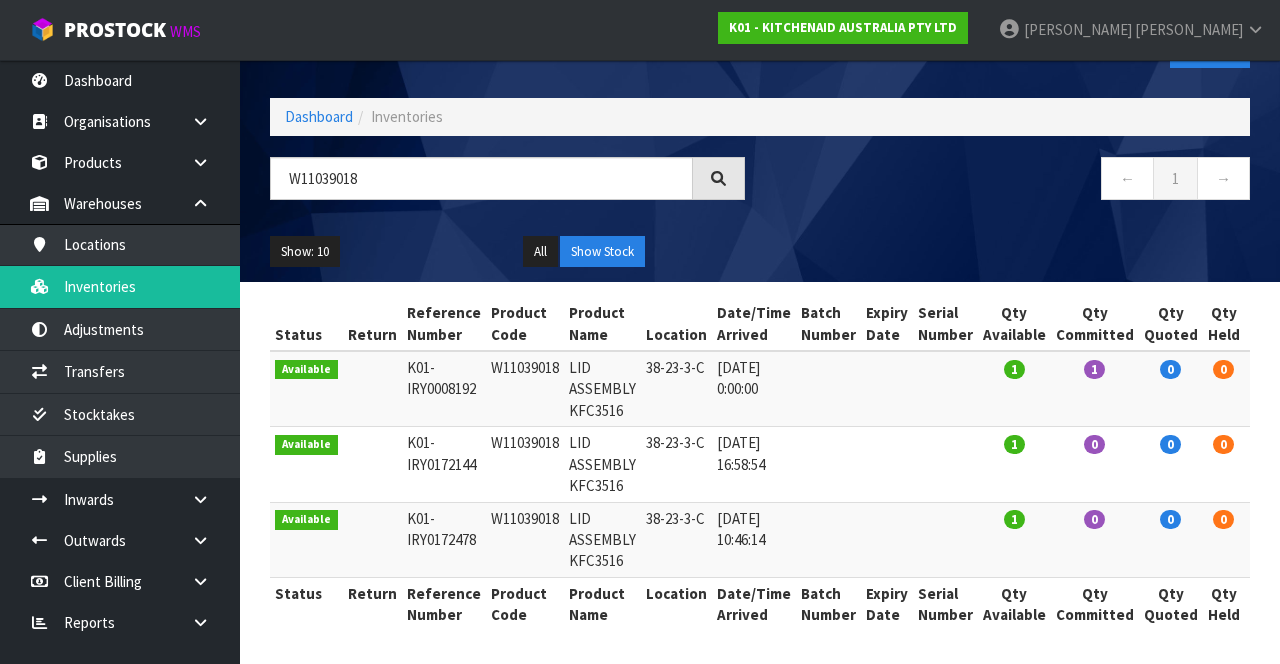 copy on "W11039018" 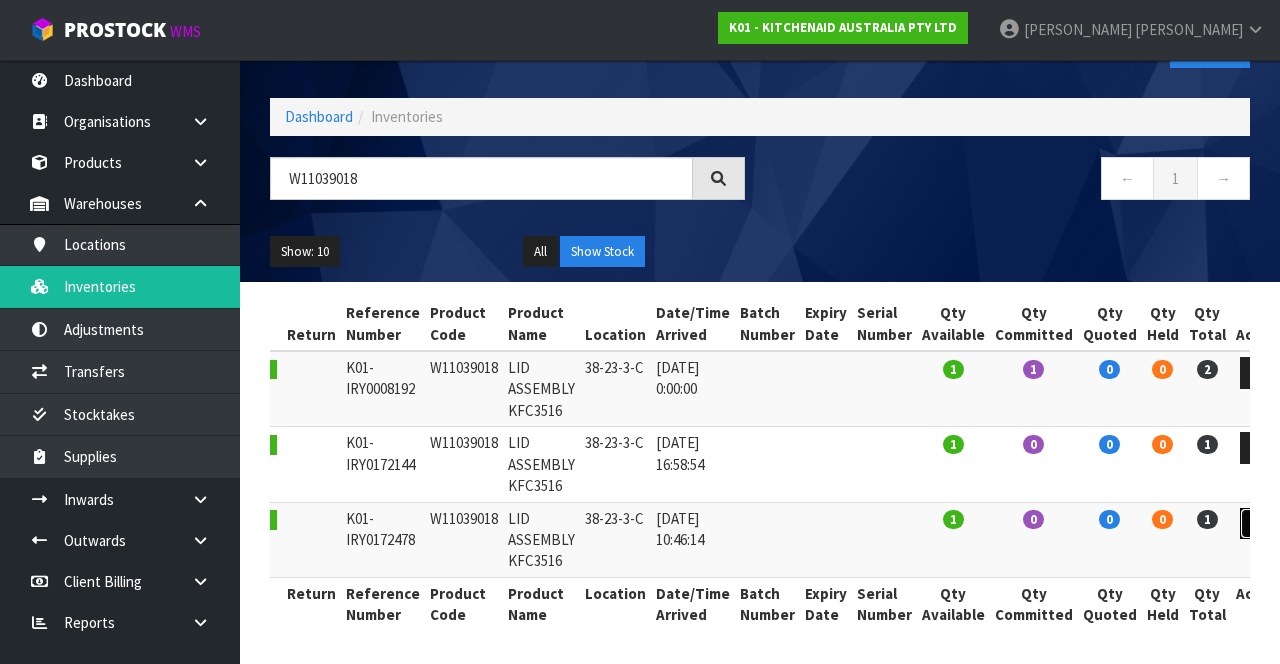 click at bounding box center [1258, 524] 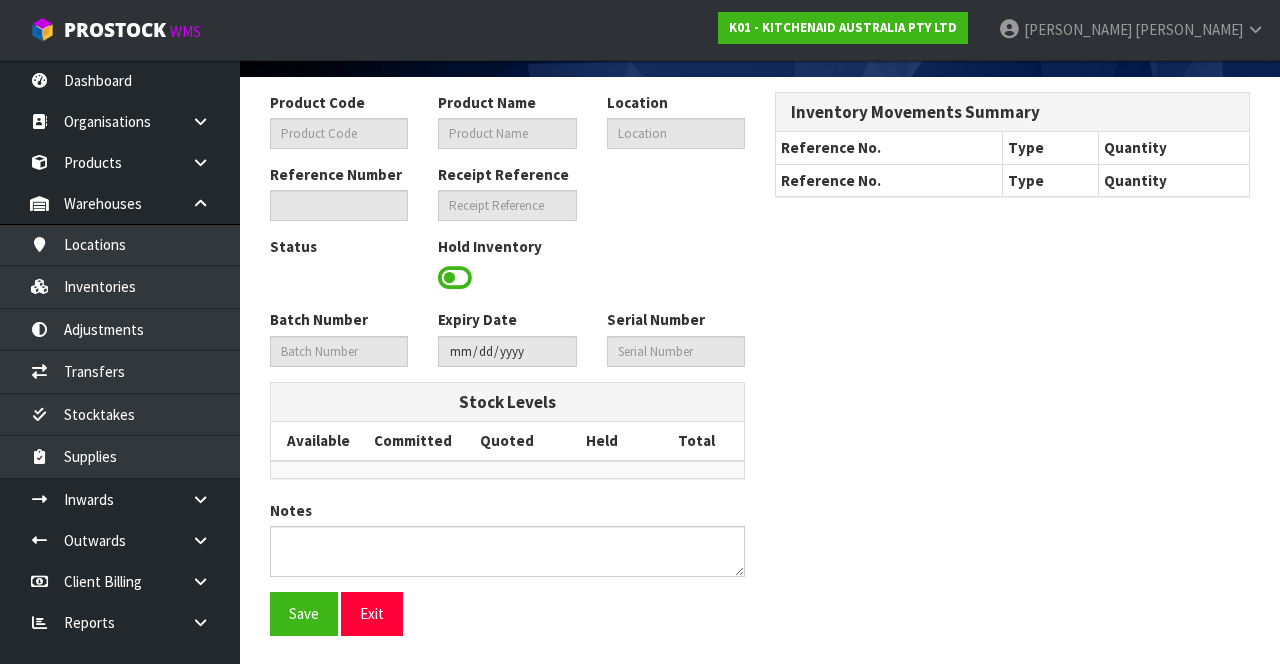 type on "W11039018" 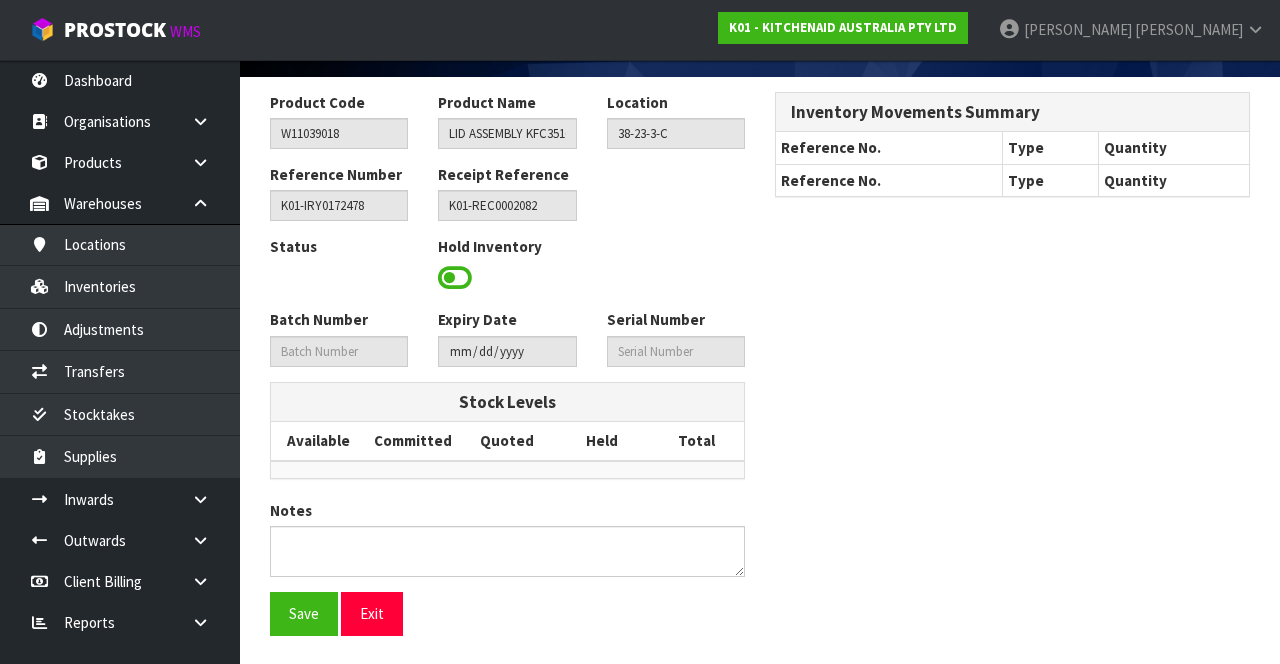 scroll, scrollTop: 147, scrollLeft: 0, axis: vertical 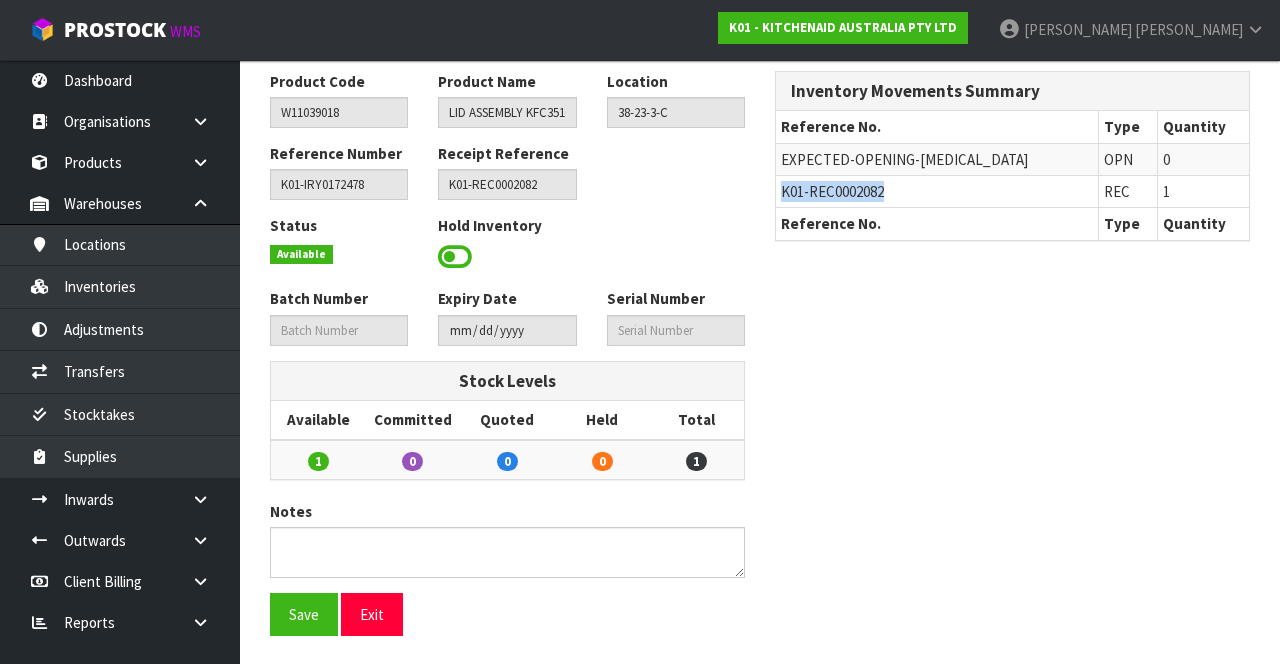 copy on "K01-REC0002082" 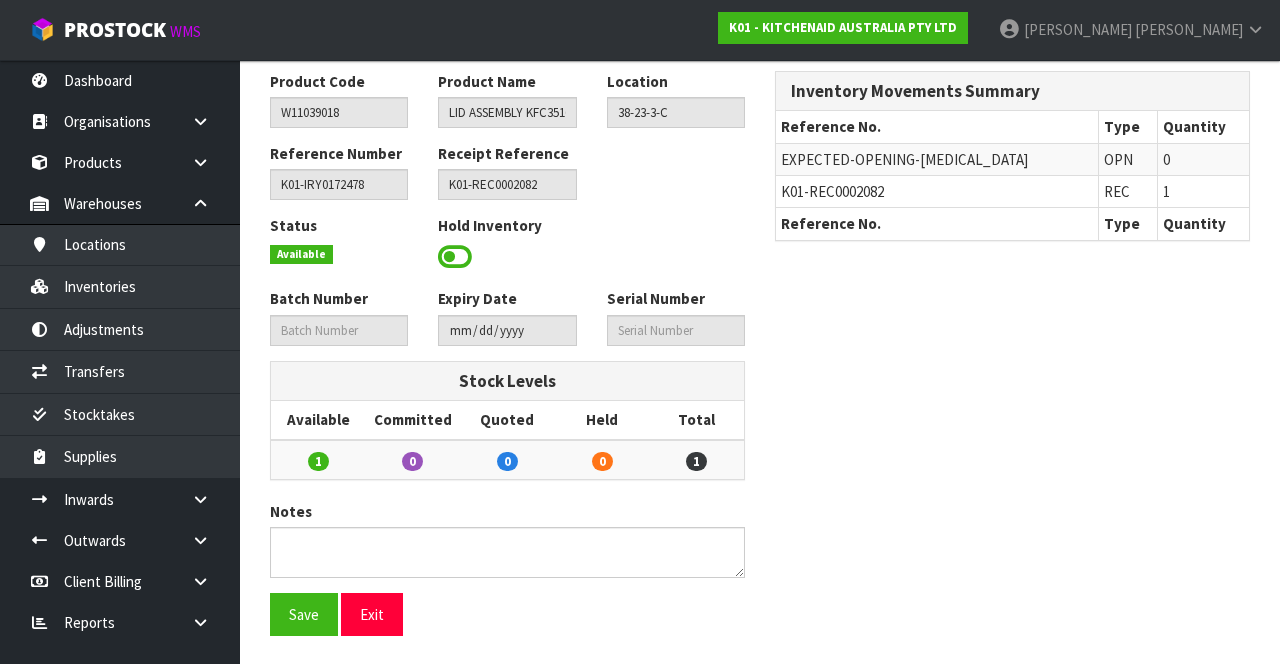 click at bounding box center [208, 499] 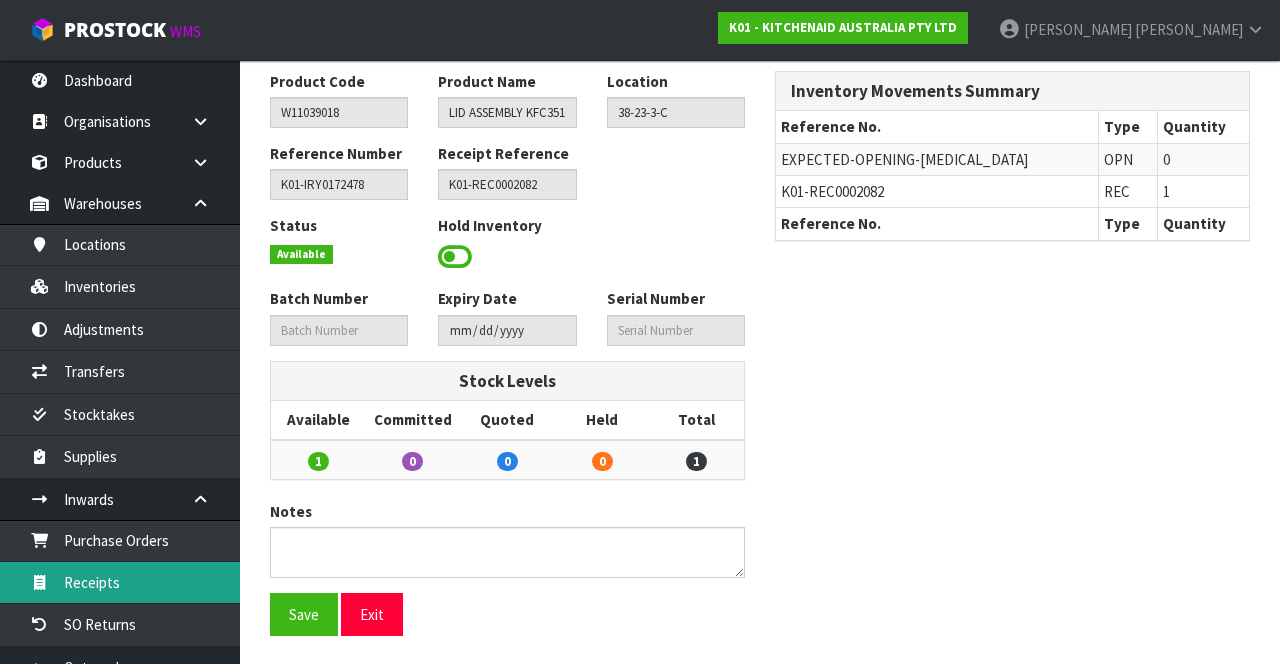 click on "Receipts" at bounding box center (120, 582) 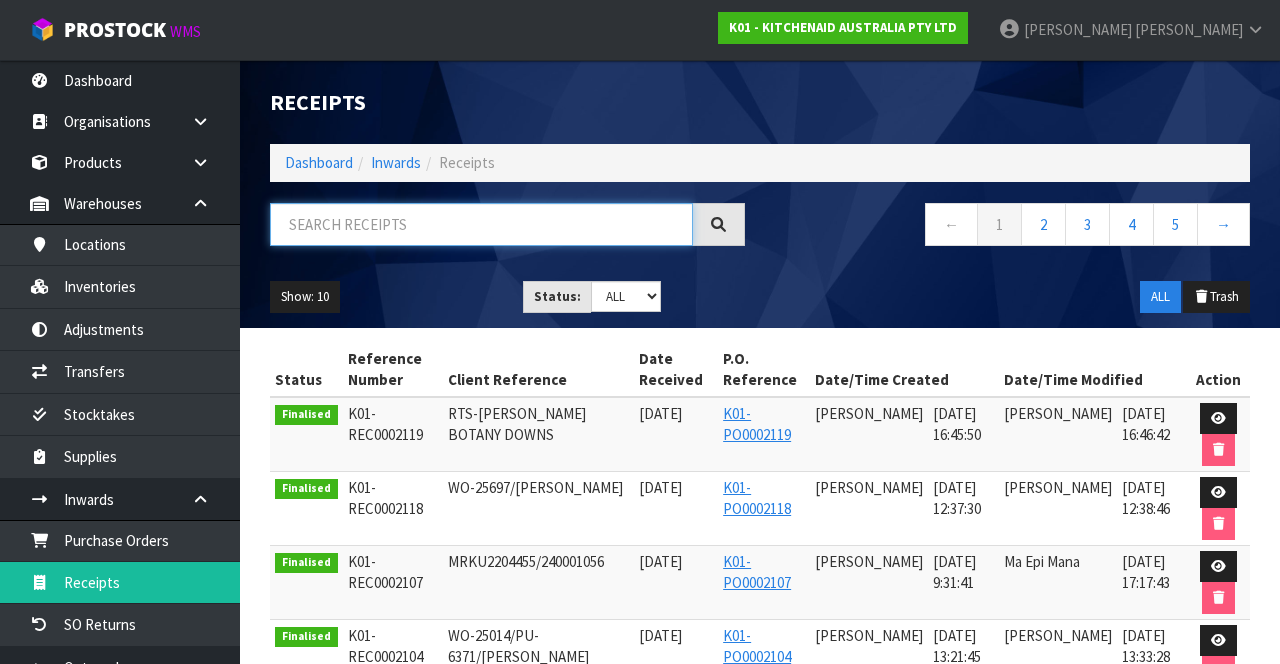 paste on "K01-REC0002082" 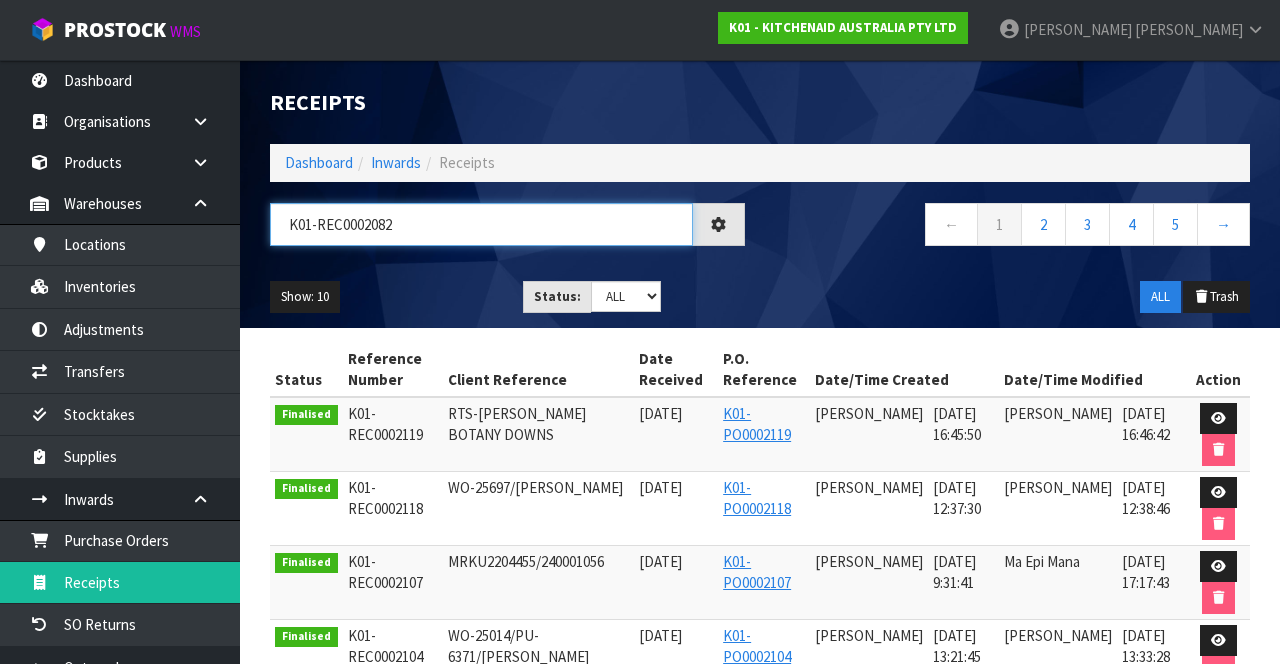 type on "K01-REC0002082" 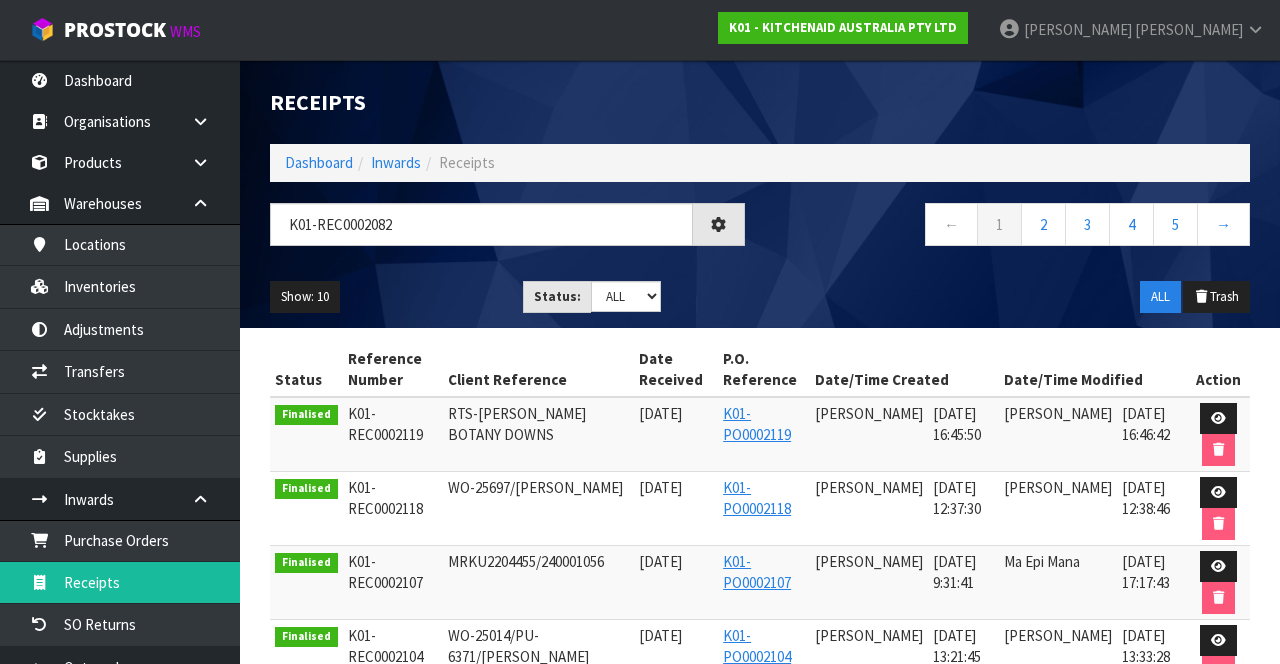 click on "Show: 10
5
10
25
50
Status:
Draft Pending Goods Checked Goods Putaway Pending Charges Finalised Cancelled ALL
ALL
Trash" at bounding box center (760, 297) 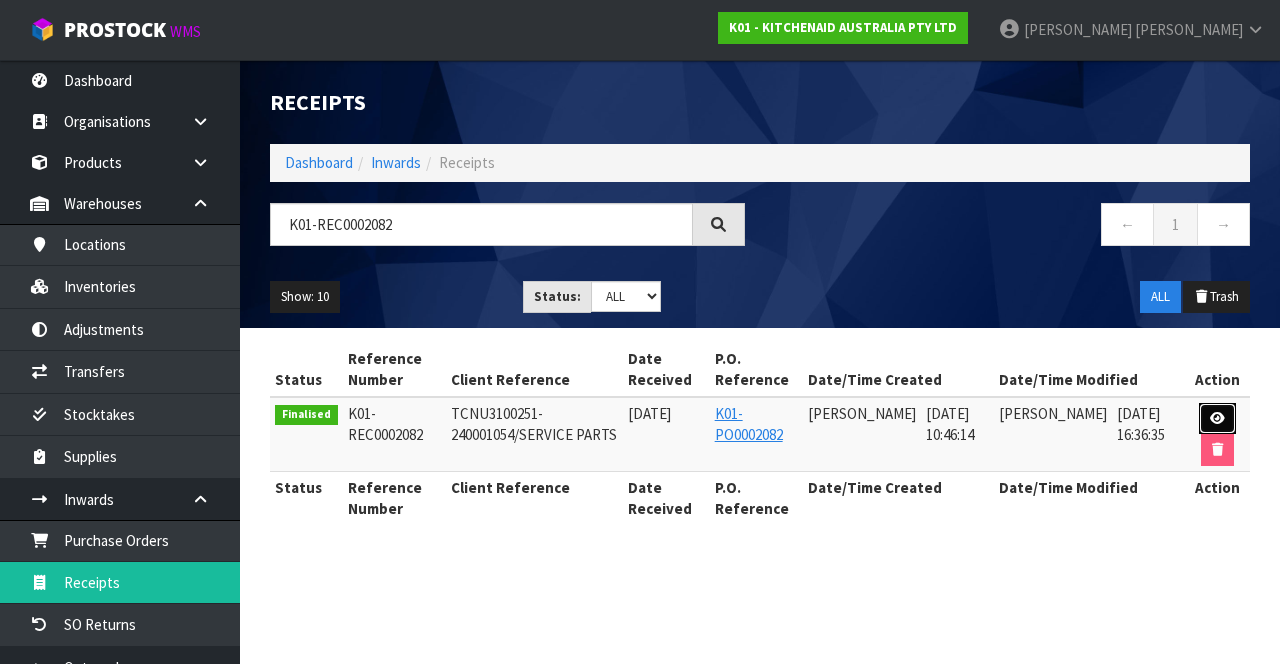 click at bounding box center (1217, 419) 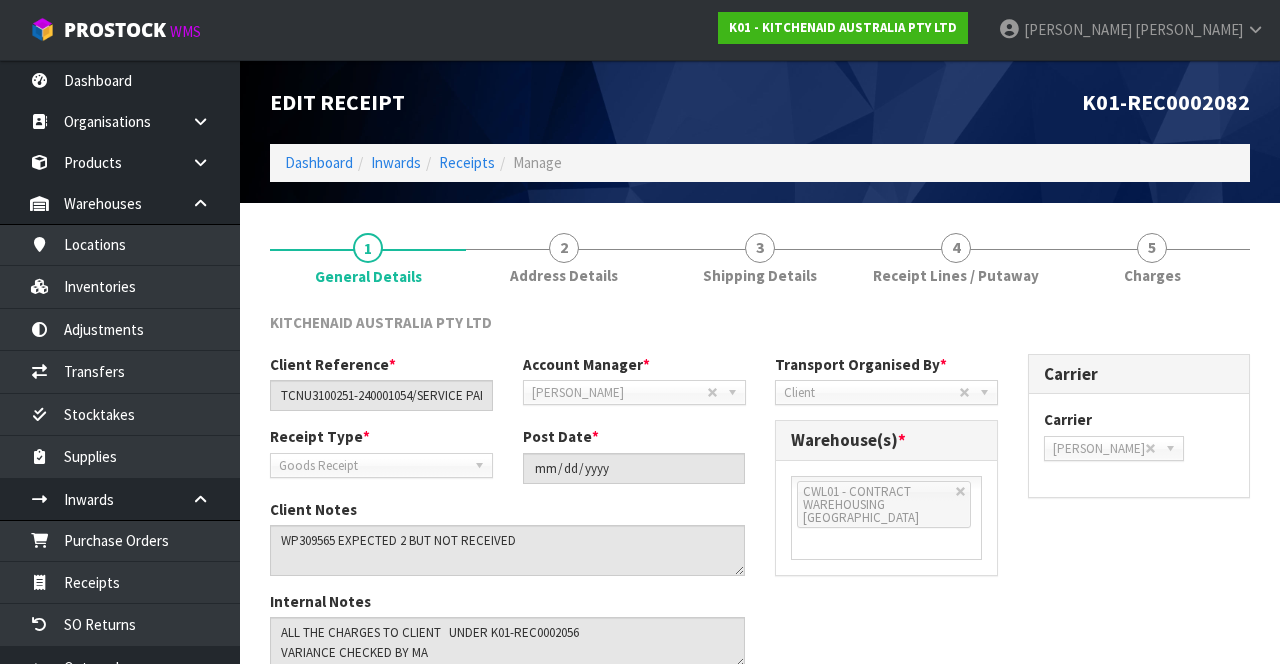 scroll, scrollTop: 142, scrollLeft: 0, axis: vertical 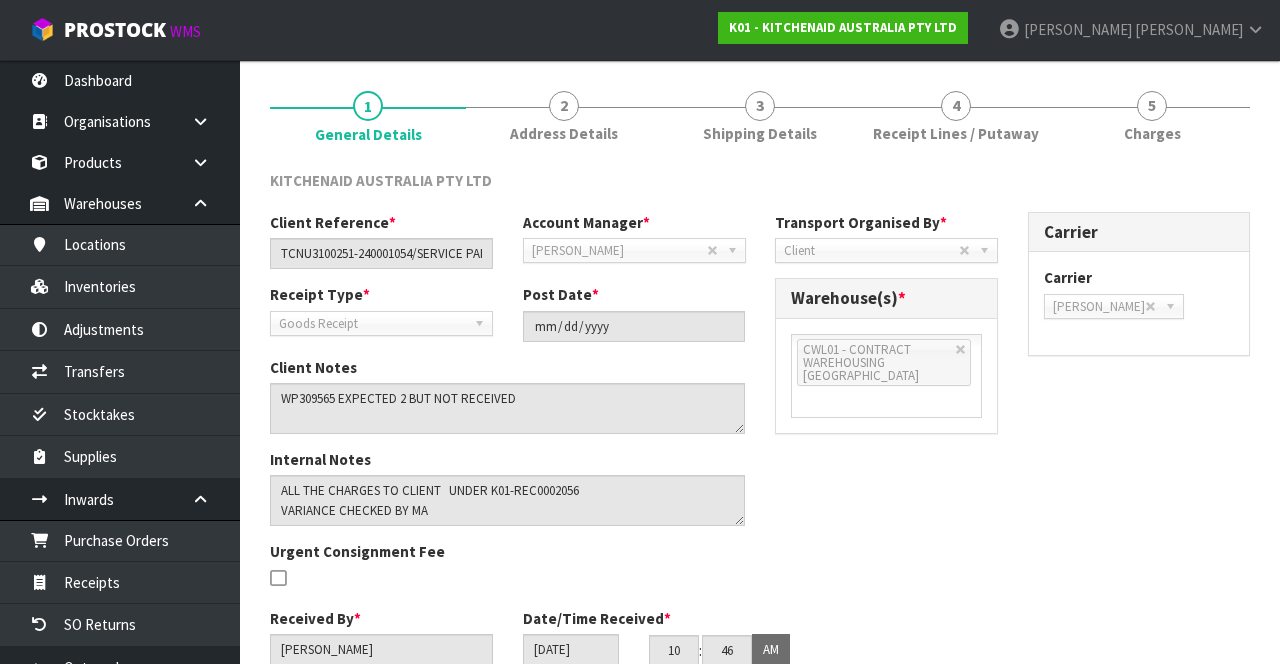 click on "4
Receipt Lines / Putaway" at bounding box center [956, 115] 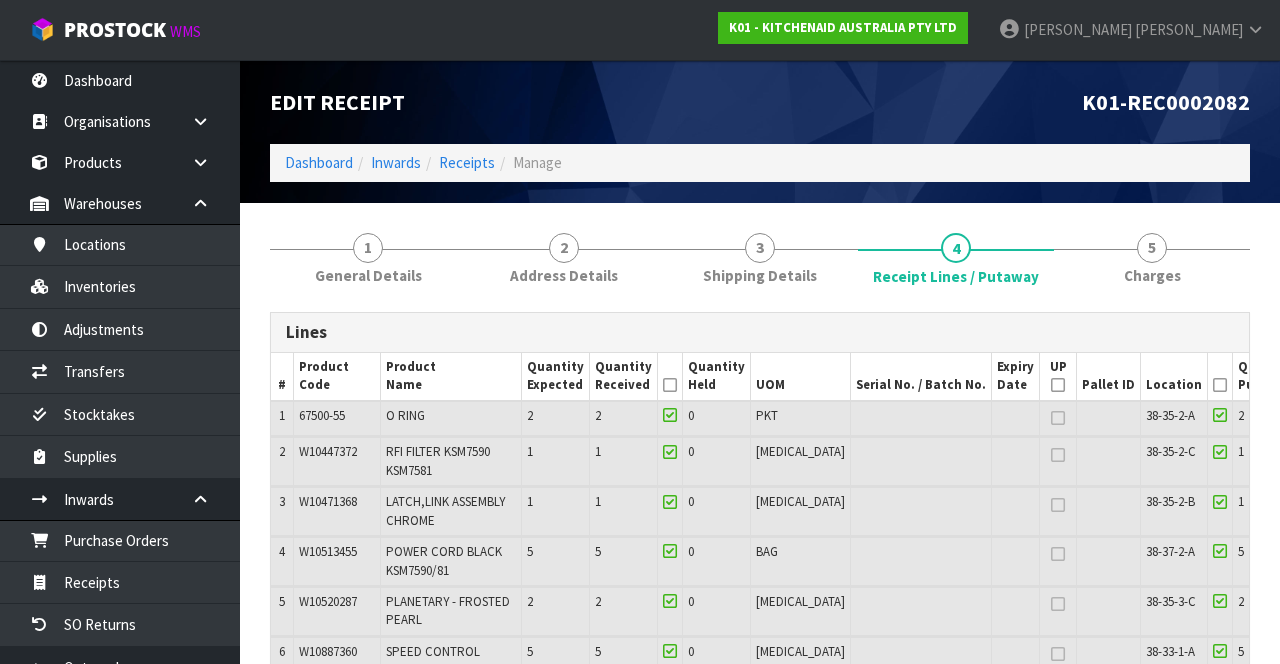 scroll, scrollTop: 159, scrollLeft: 0, axis: vertical 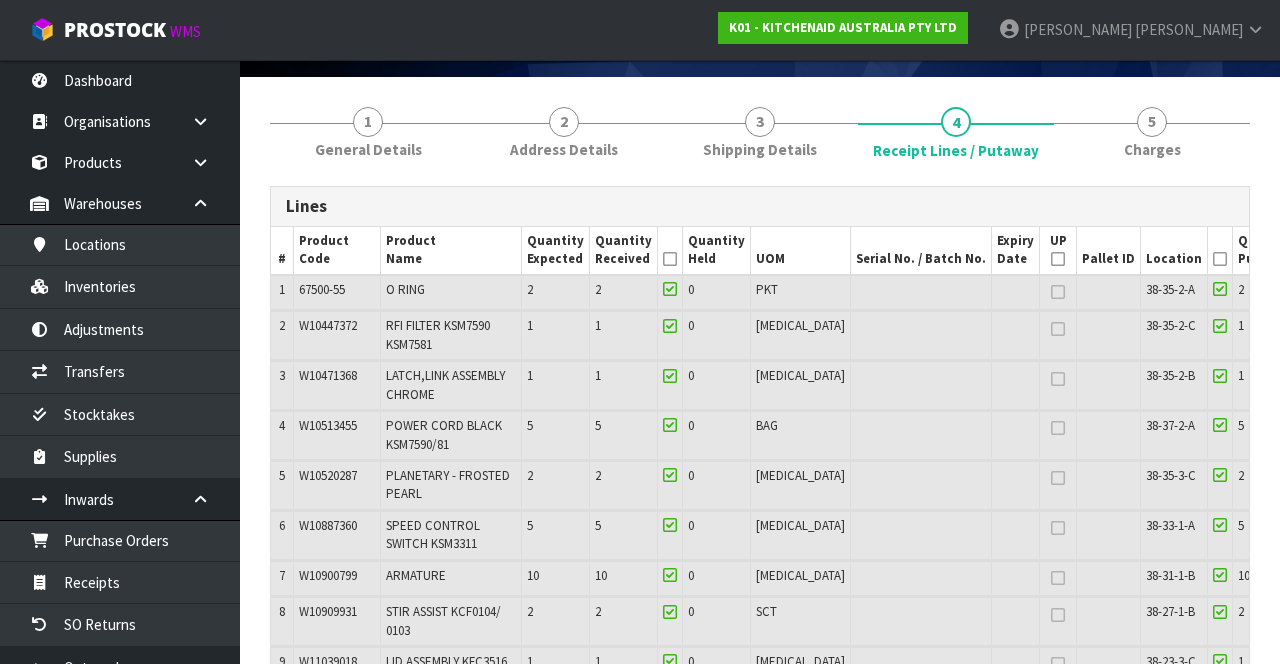 click on "5" at bounding box center (1267, 435) 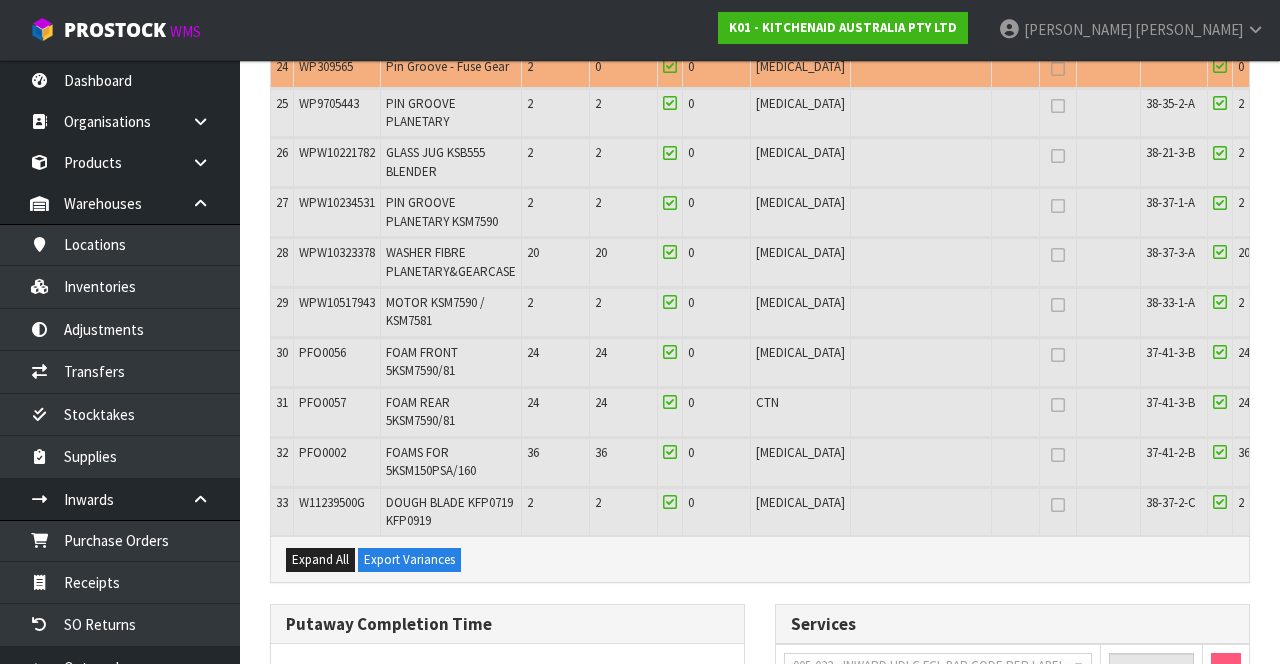 scroll, scrollTop: 1385, scrollLeft: 0, axis: vertical 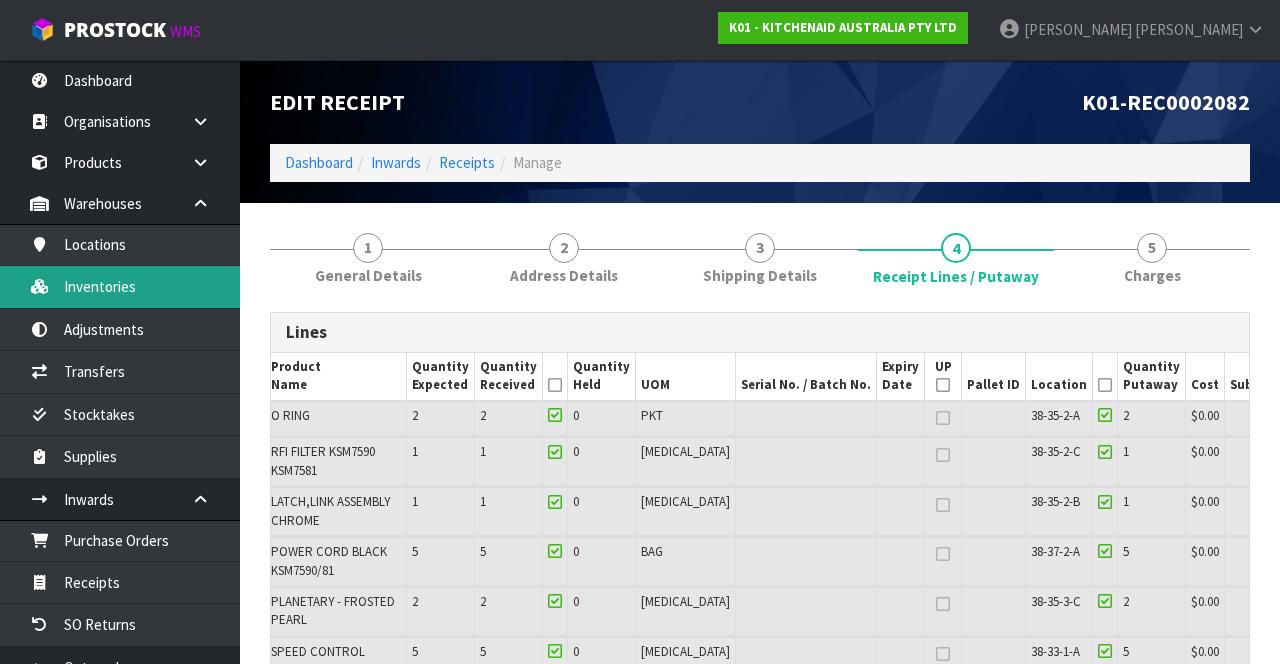 click on "Inventories" at bounding box center (120, 286) 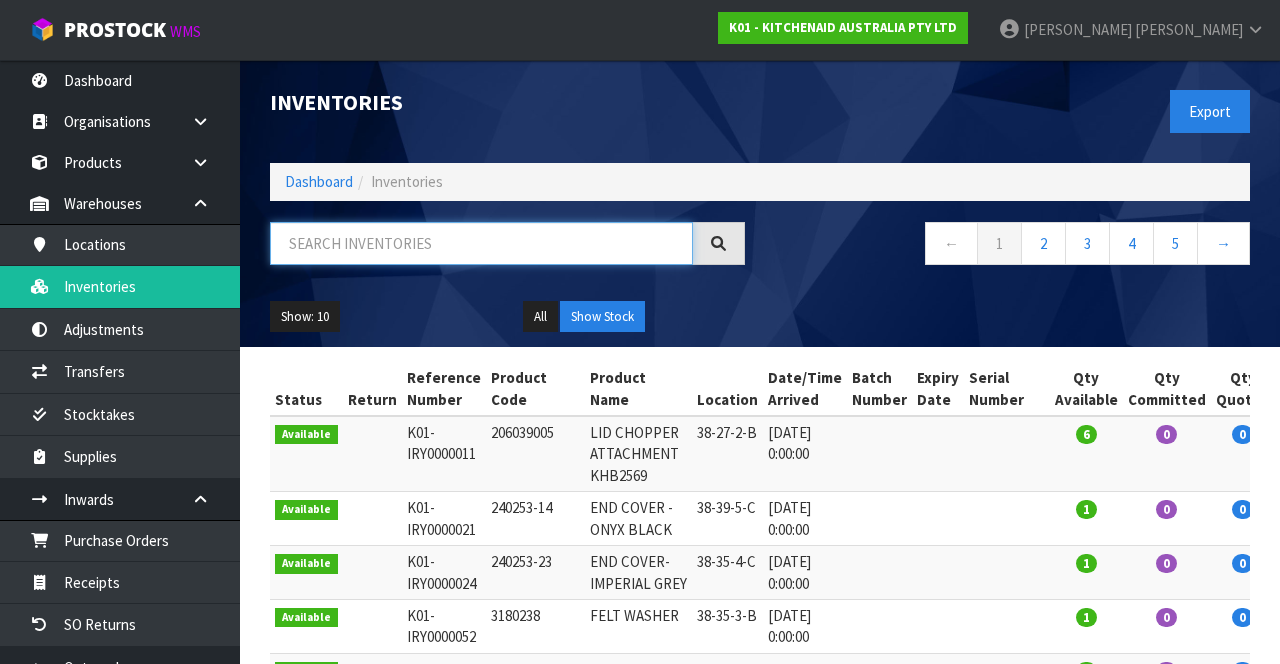 paste on "K01-REC0002082" 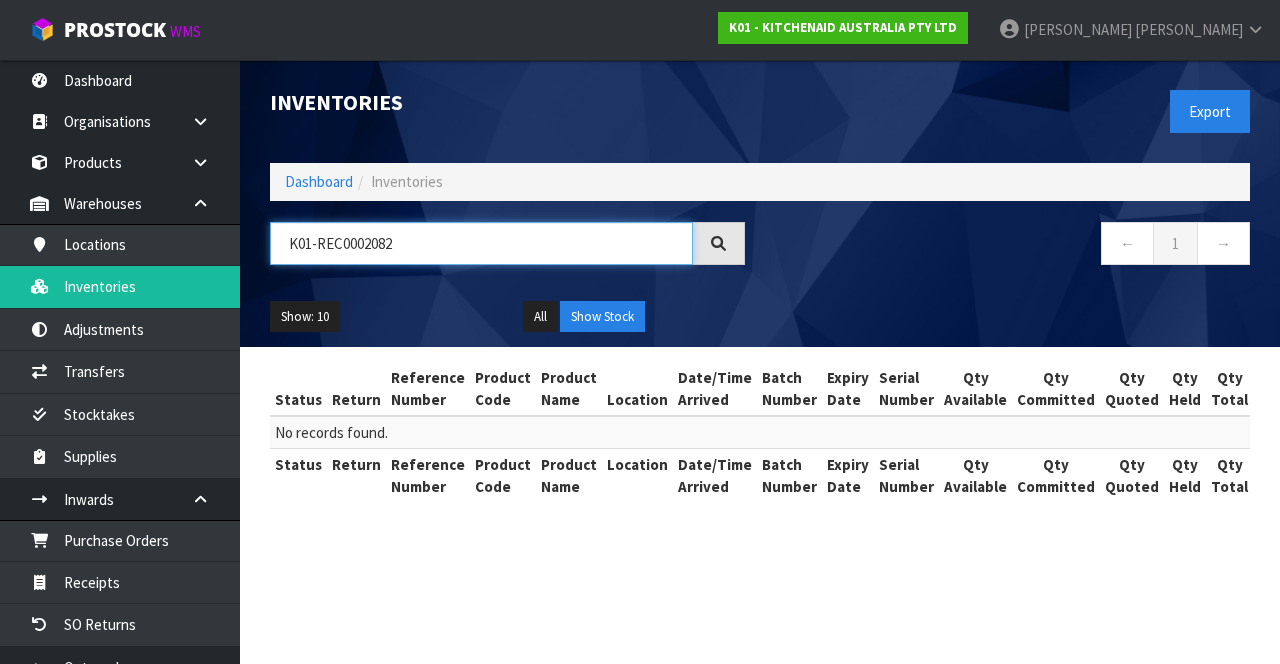 click on "K01-REC0002082" at bounding box center (481, 243) 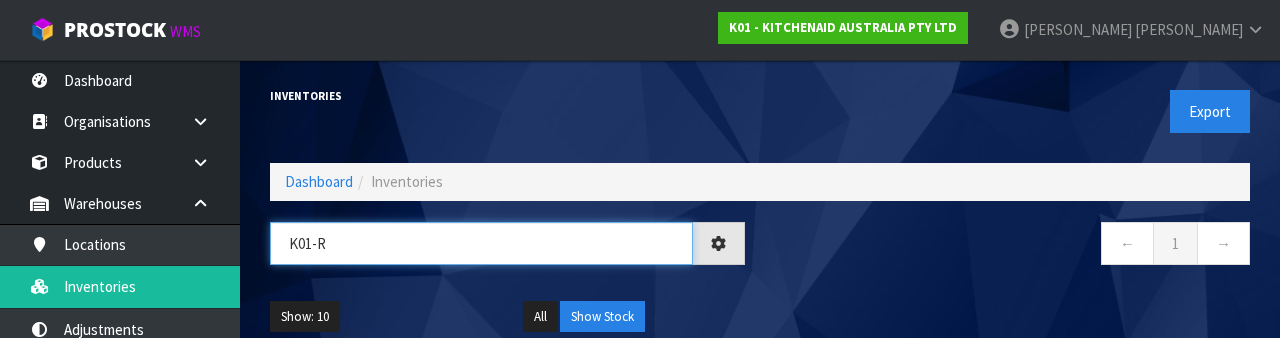 type on "K01-" 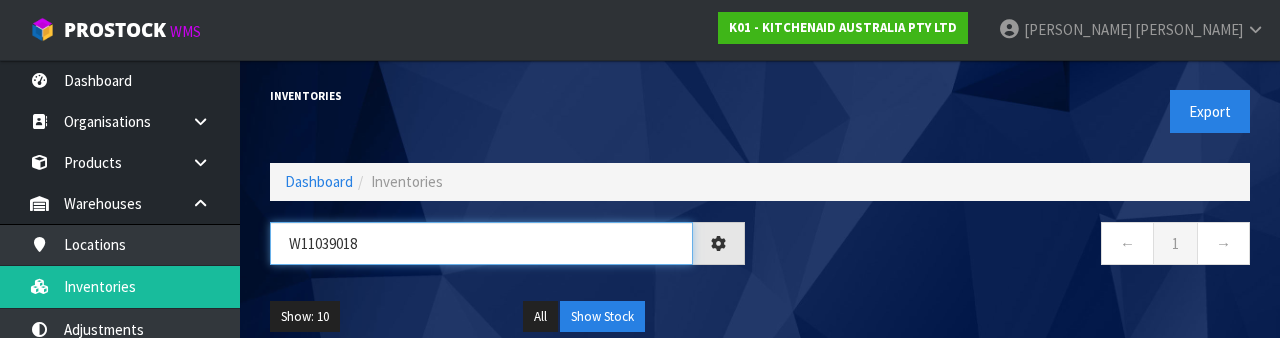 type on "W11039018" 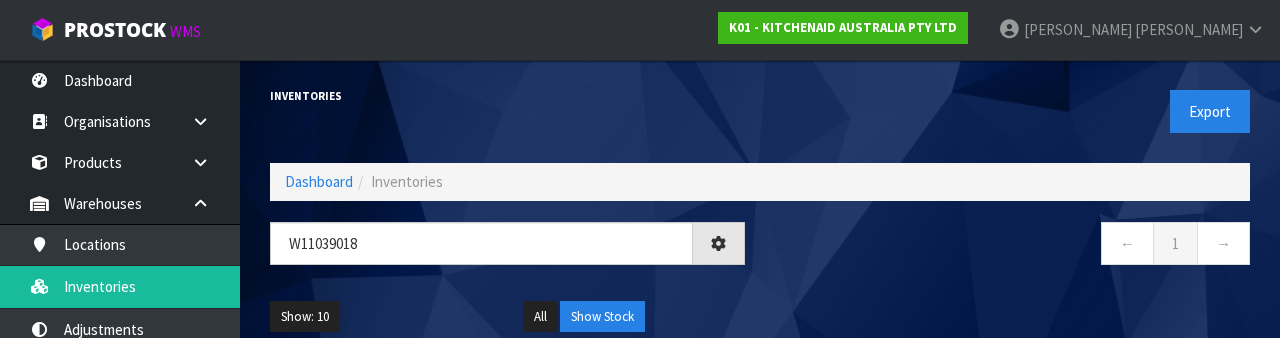 click on "←
1
→" at bounding box center [1012, 254] 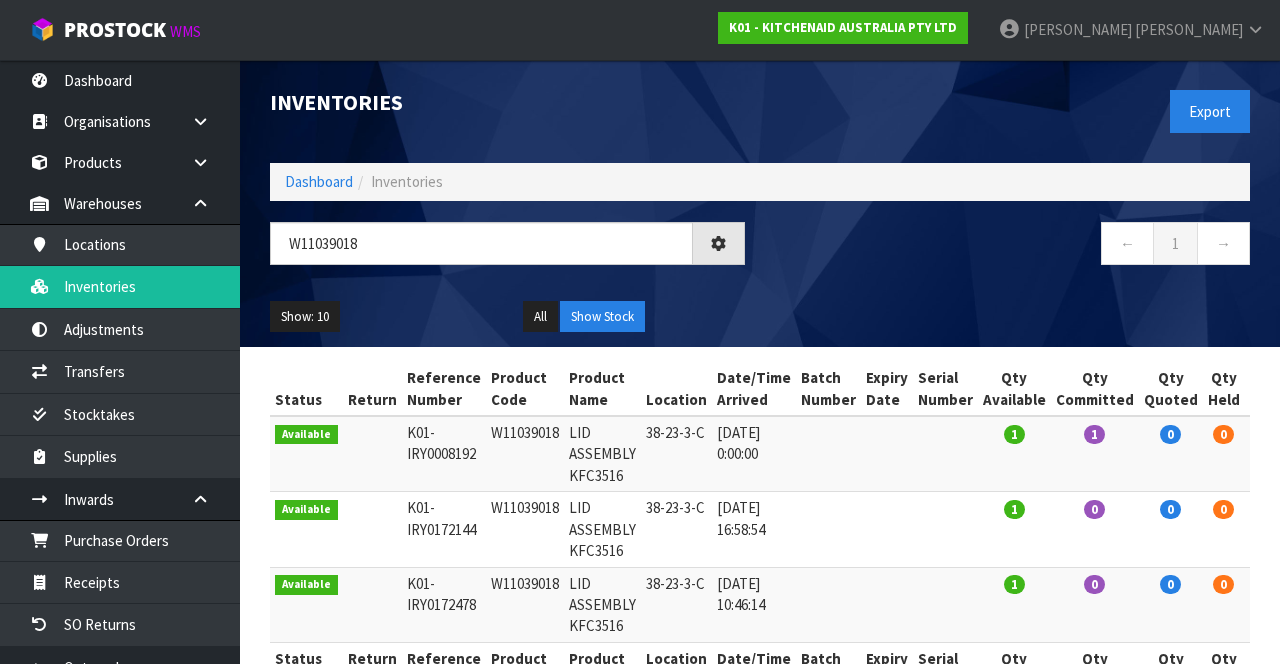 scroll, scrollTop: 65, scrollLeft: 0, axis: vertical 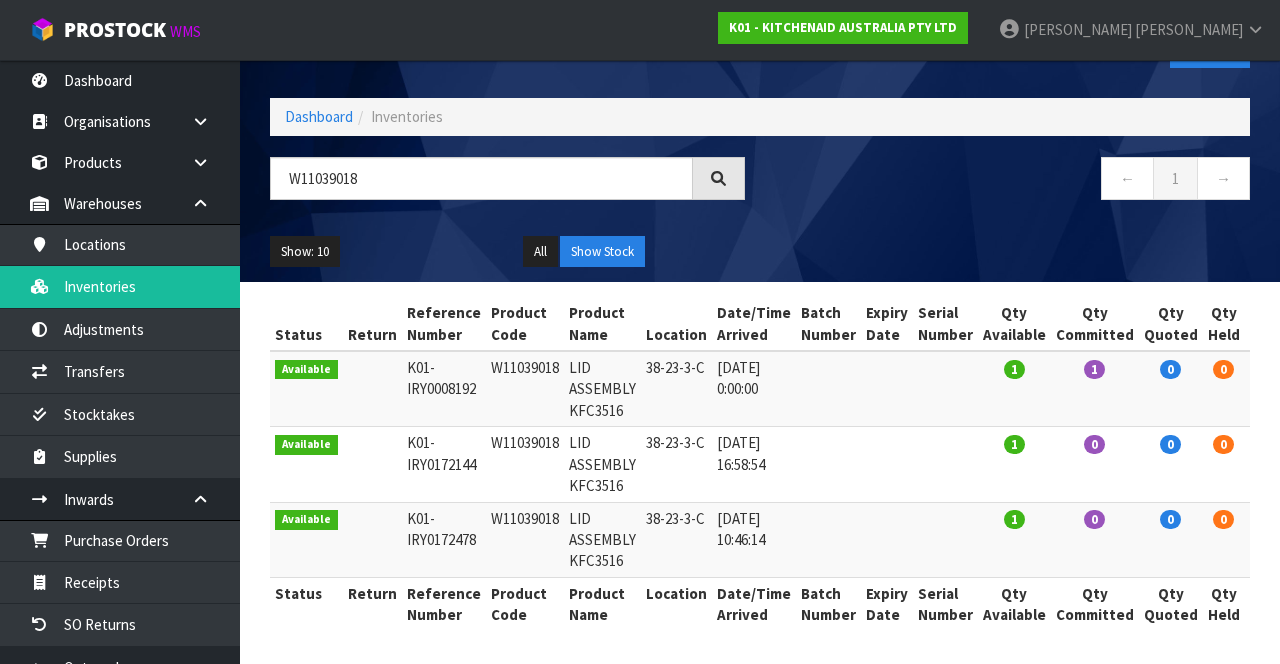 click on "1" at bounding box center (1268, 464) 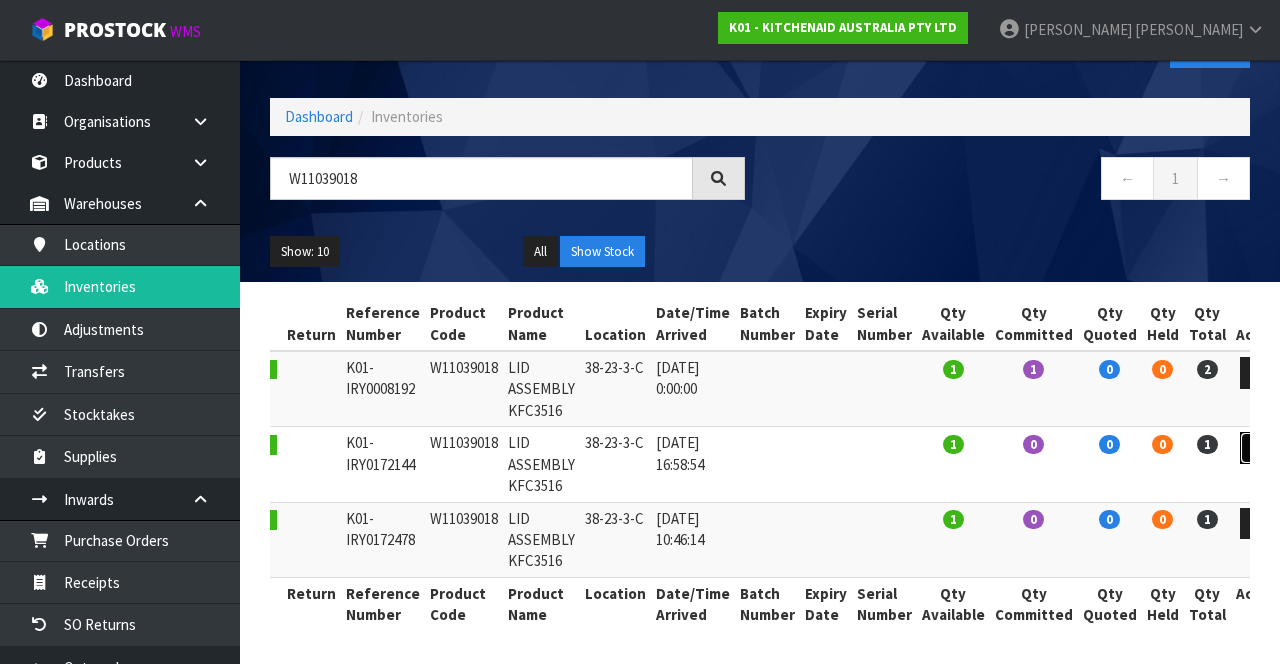 click at bounding box center [1258, 448] 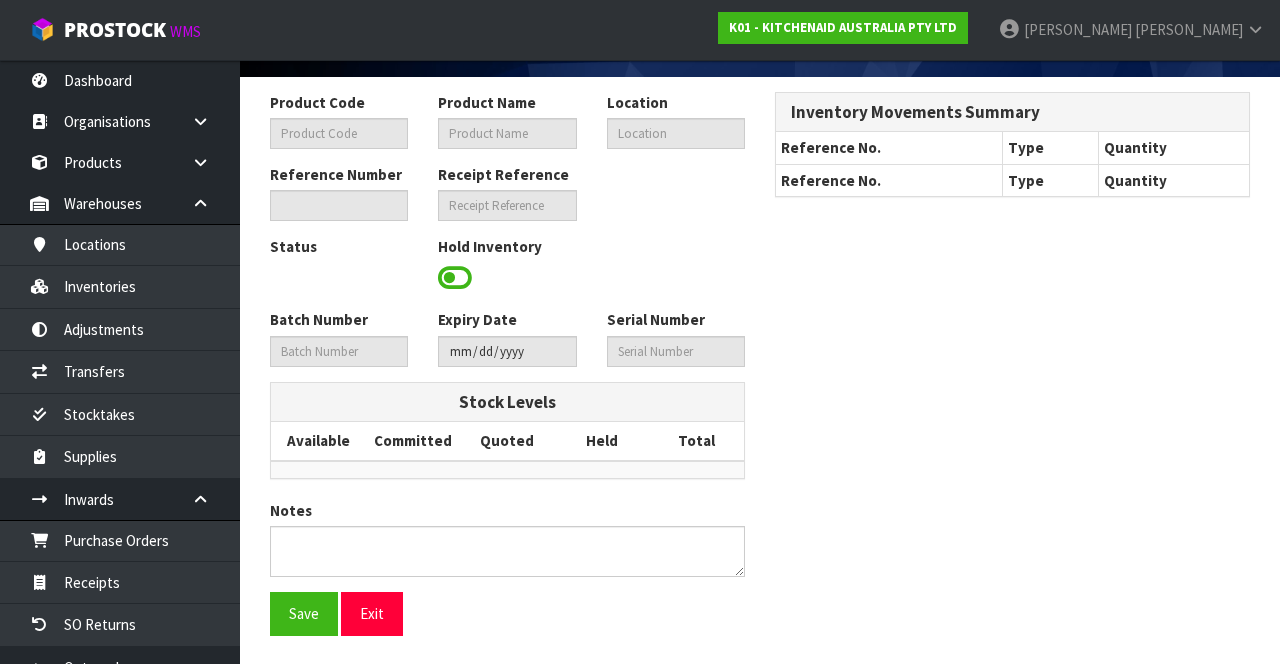 type on "W11039018" 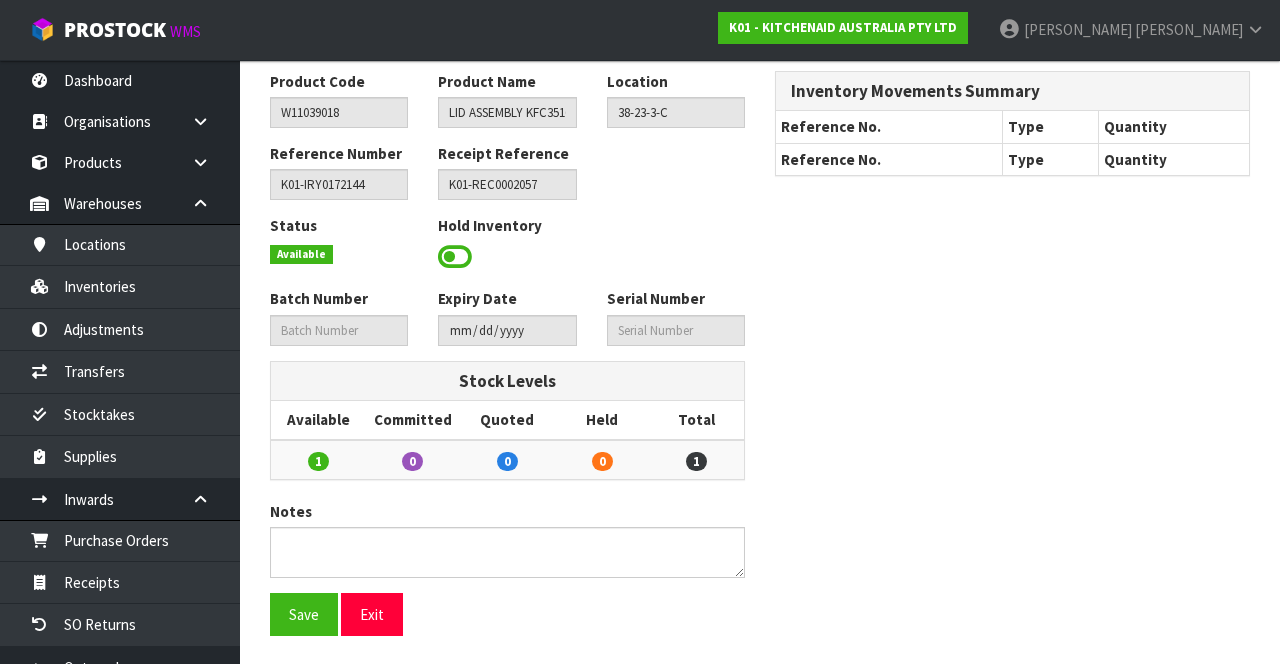 click on "Product Code
W11039018
Product Name
LID ASSEMBLY KFC3516
Location
38-23-3-C
Reference Number
K01-IRY0172144
Receipt Reference
K01-REC0002057
Status
Available
Hold Inventory
Batch Number
Expiry Date
Serial Number
1 0" at bounding box center (760, 361) 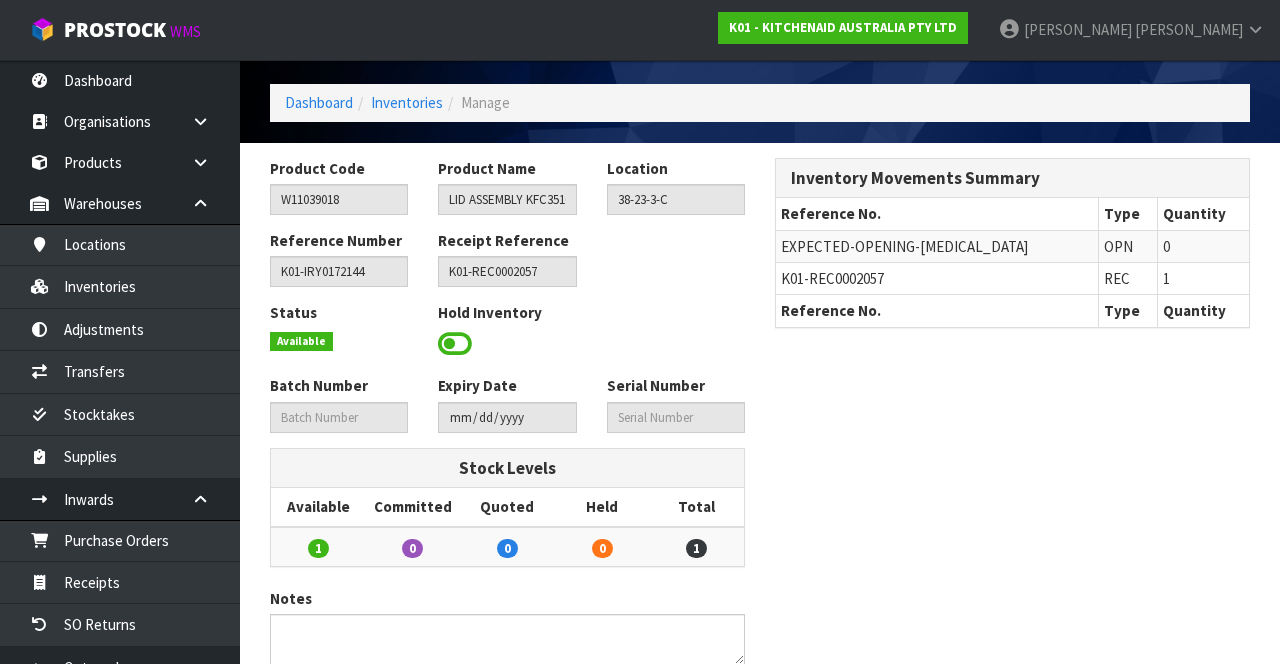 scroll, scrollTop: 58, scrollLeft: 0, axis: vertical 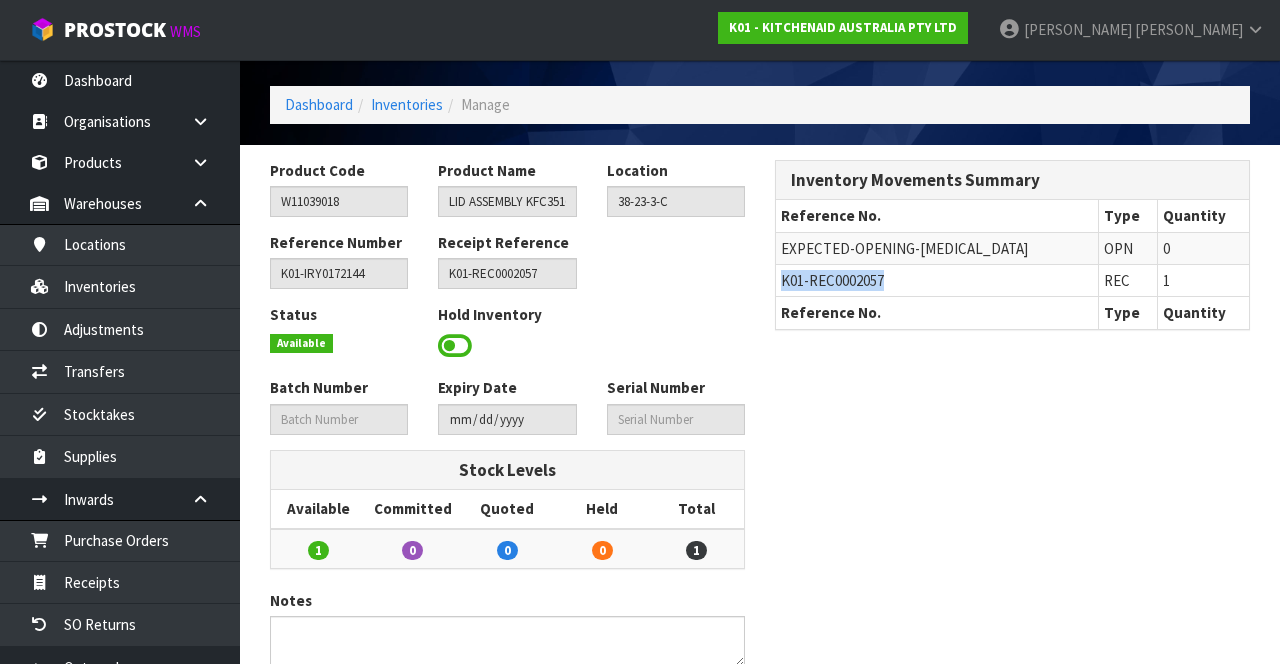 copy on "K01-REC0002057" 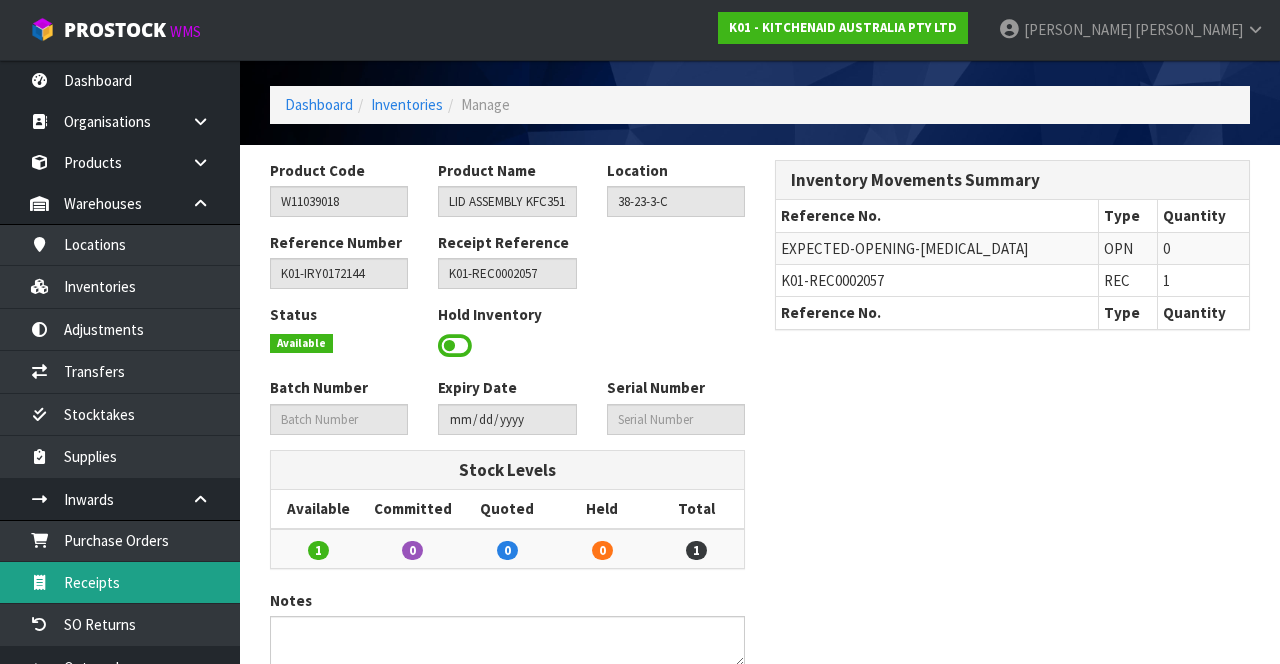 click on "Receipts" at bounding box center [120, 582] 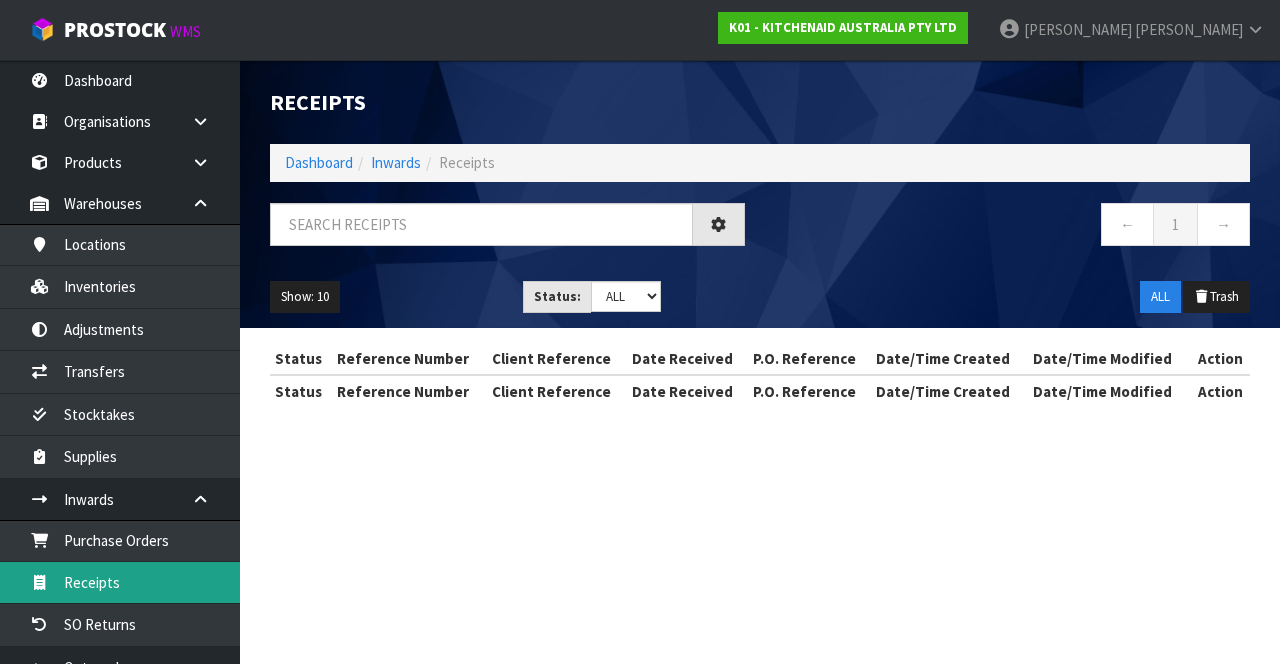 scroll, scrollTop: 0, scrollLeft: 0, axis: both 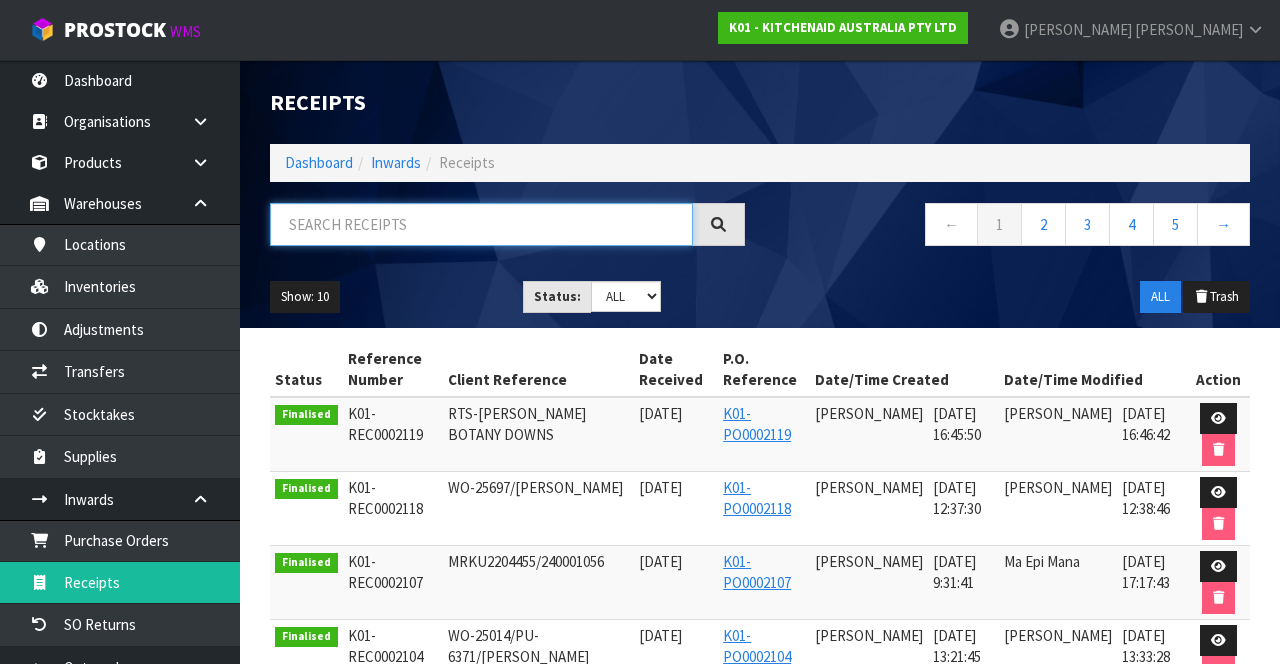 paste on "K01-REC0002057" 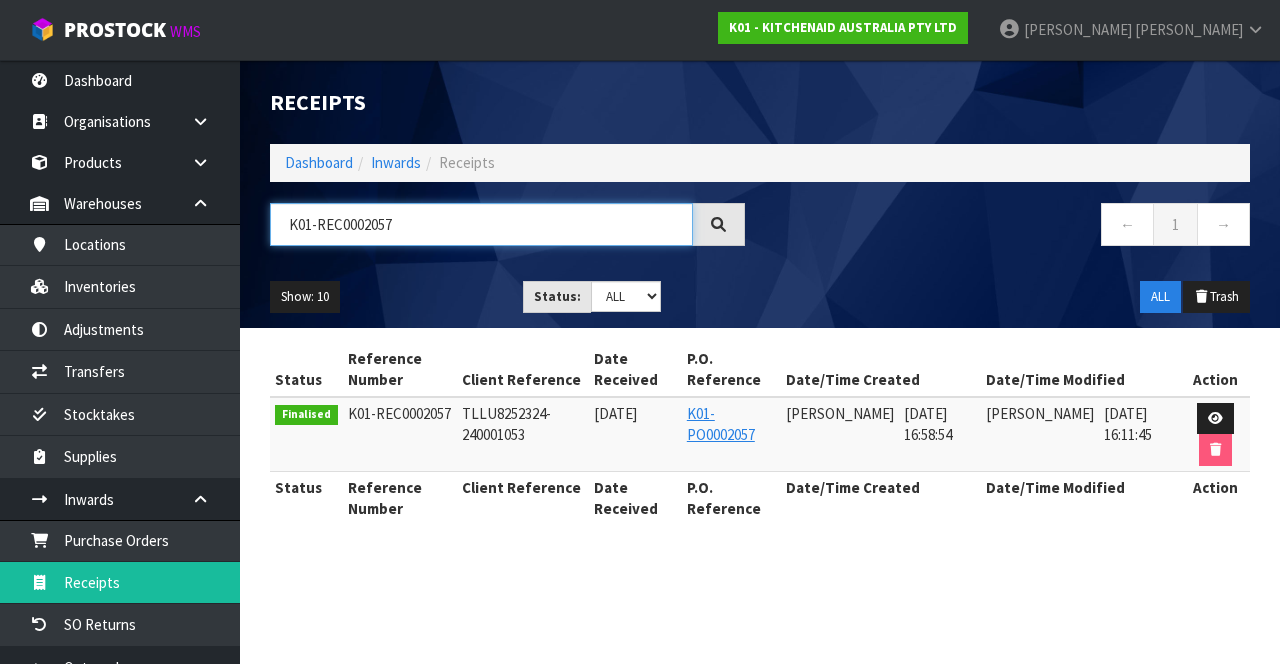 type on "K01-REC0002057" 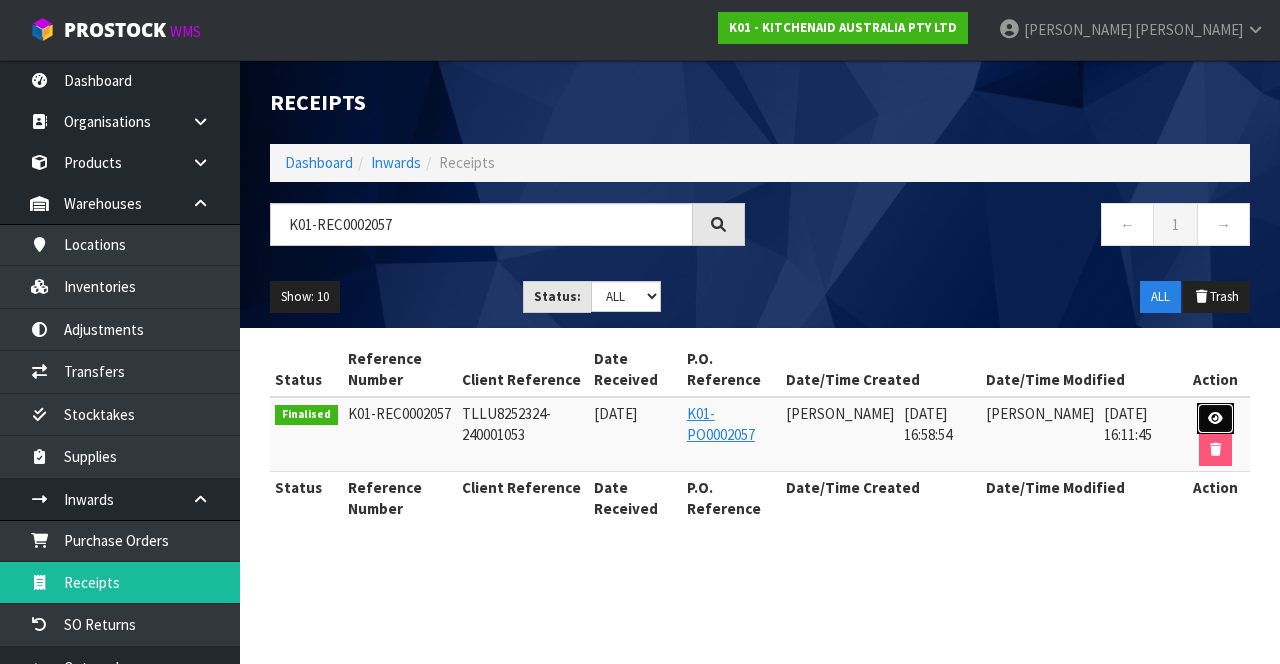 click at bounding box center [1215, 419] 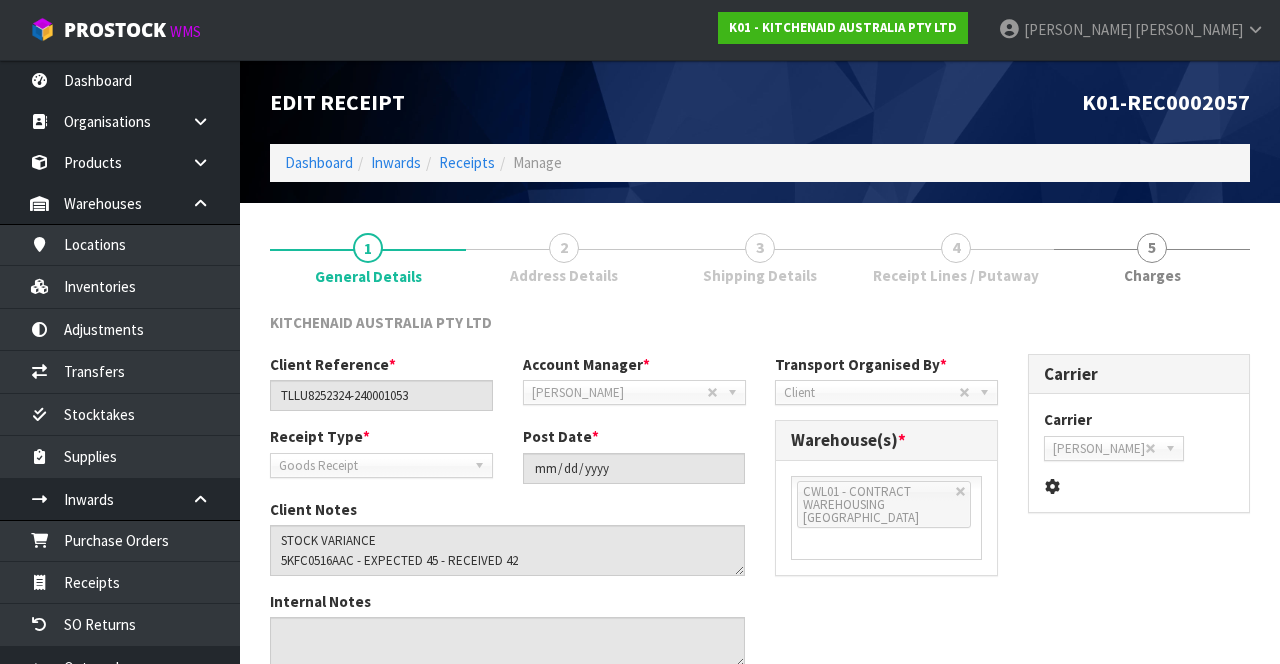 click on "4" at bounding box center (956, 248) 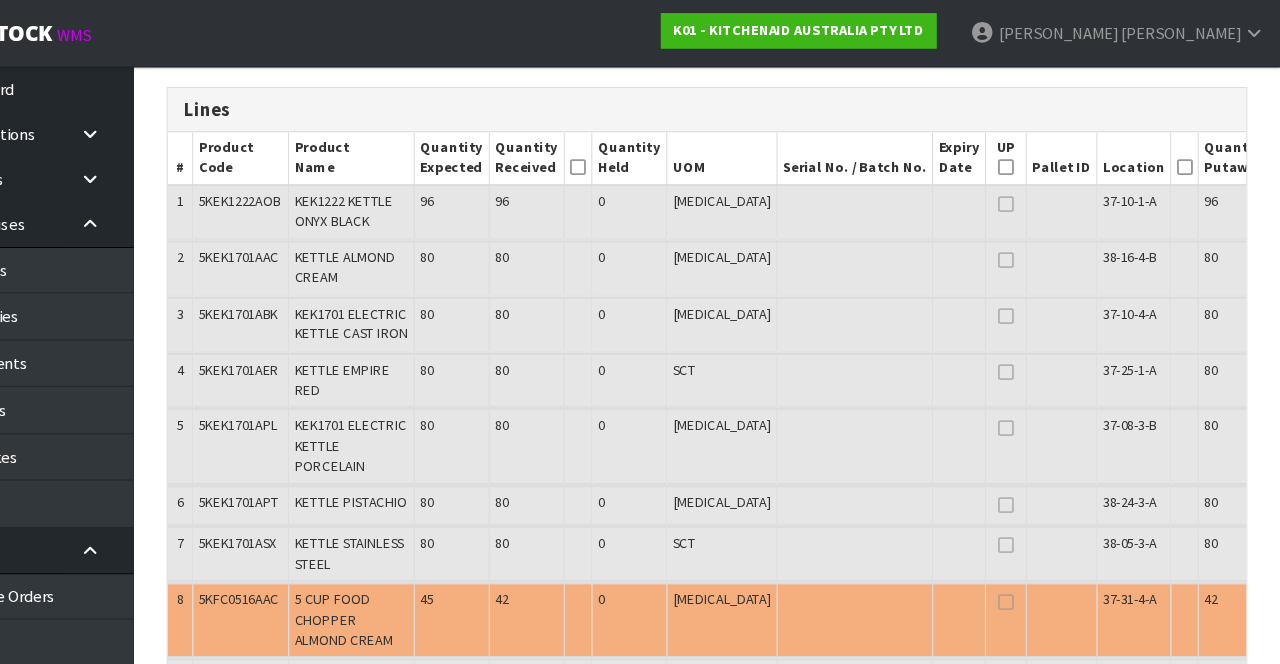 scroll, scrollTop: 328, scrollLeft: 0, axis: vertical 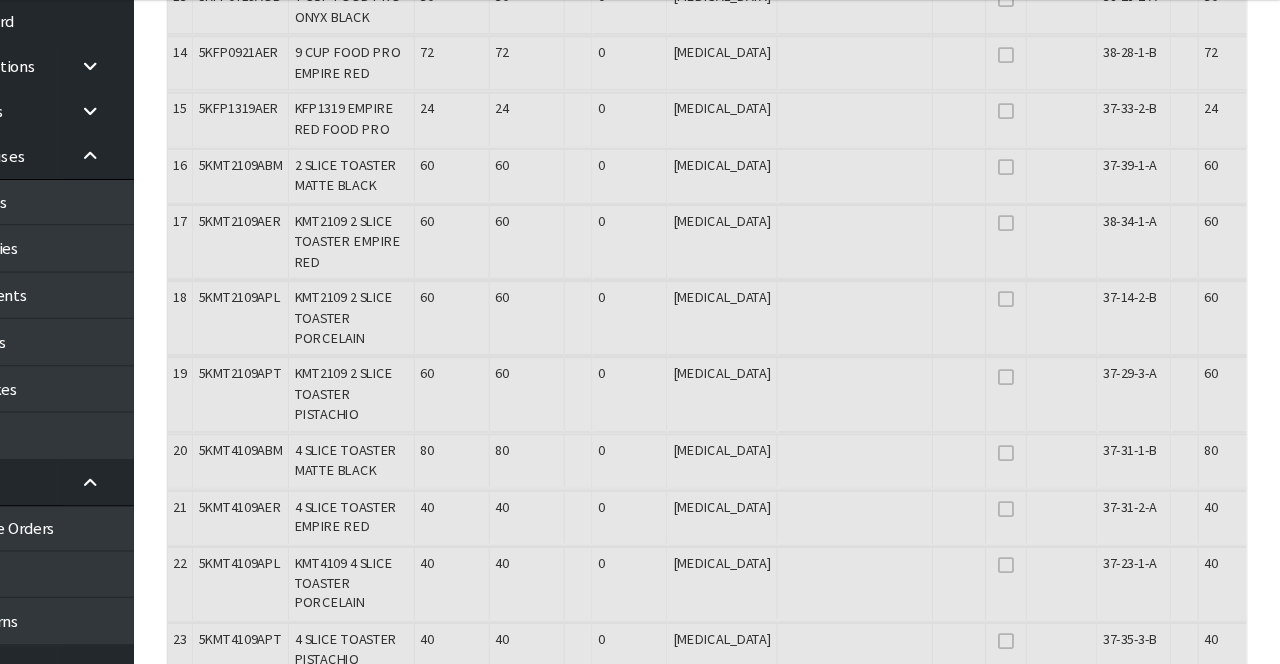 click at bounding box center (894, 531) 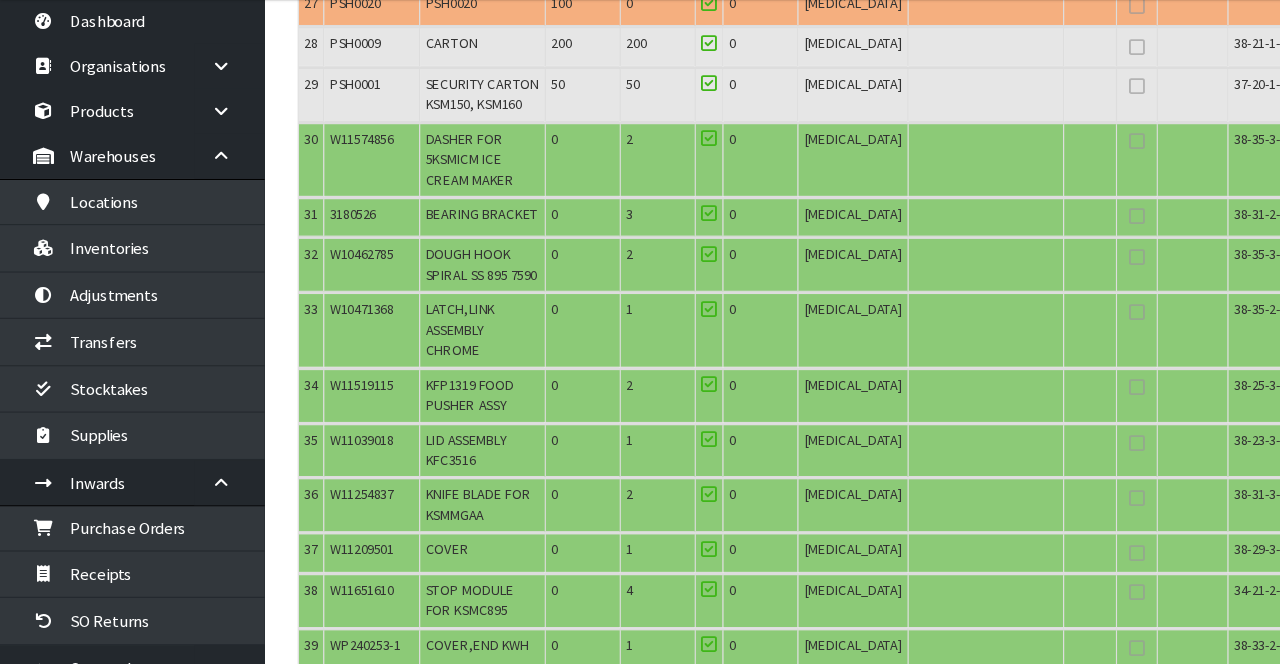 scroll, scrollTop: 1813, scrollLeft: 0, axis: vertical 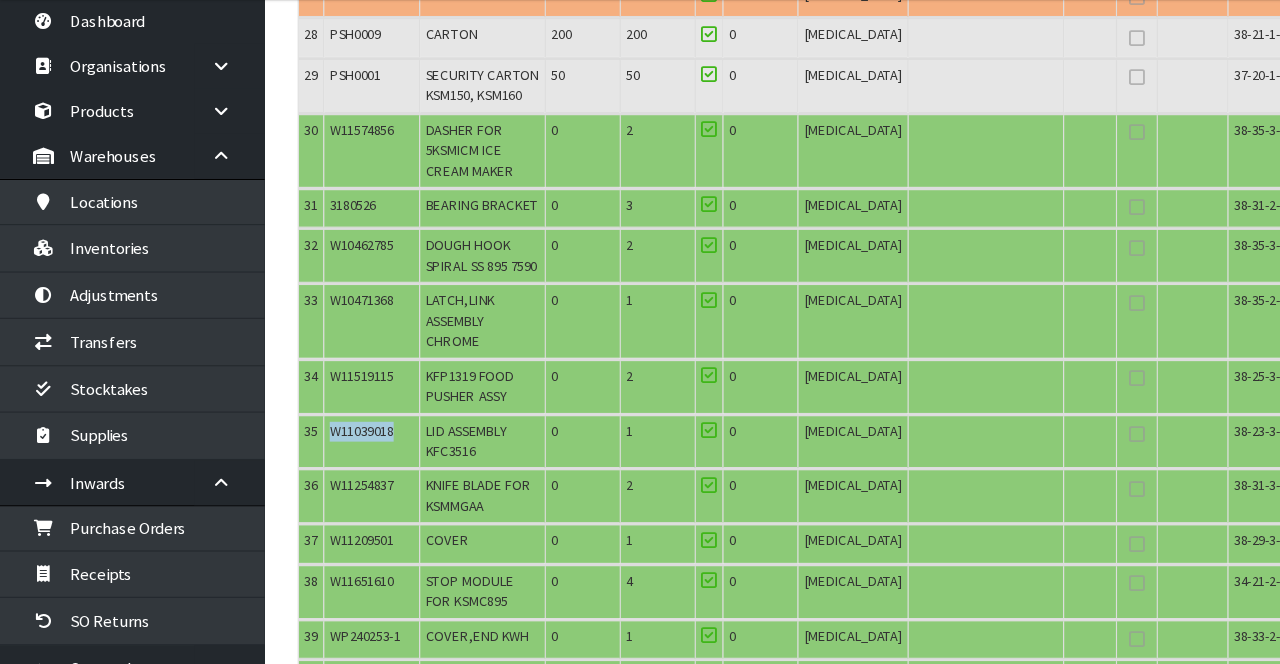 copy on "W11039018" 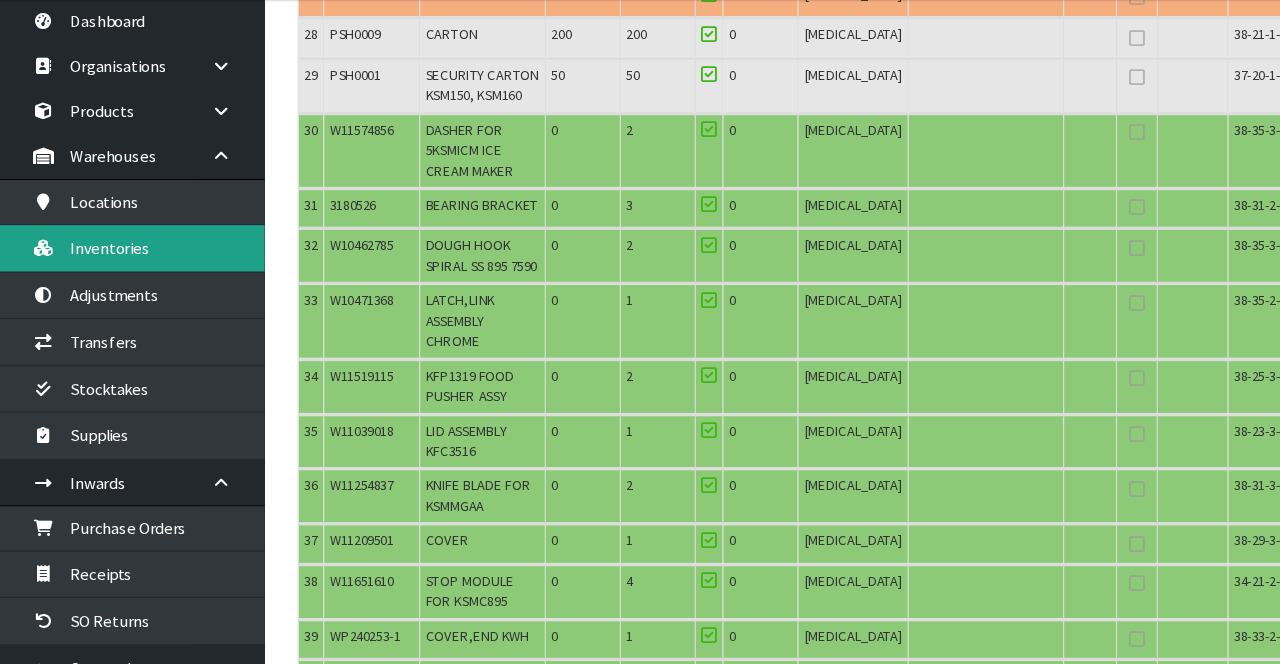 click on "Inventories" at bounding box center [120, 286] 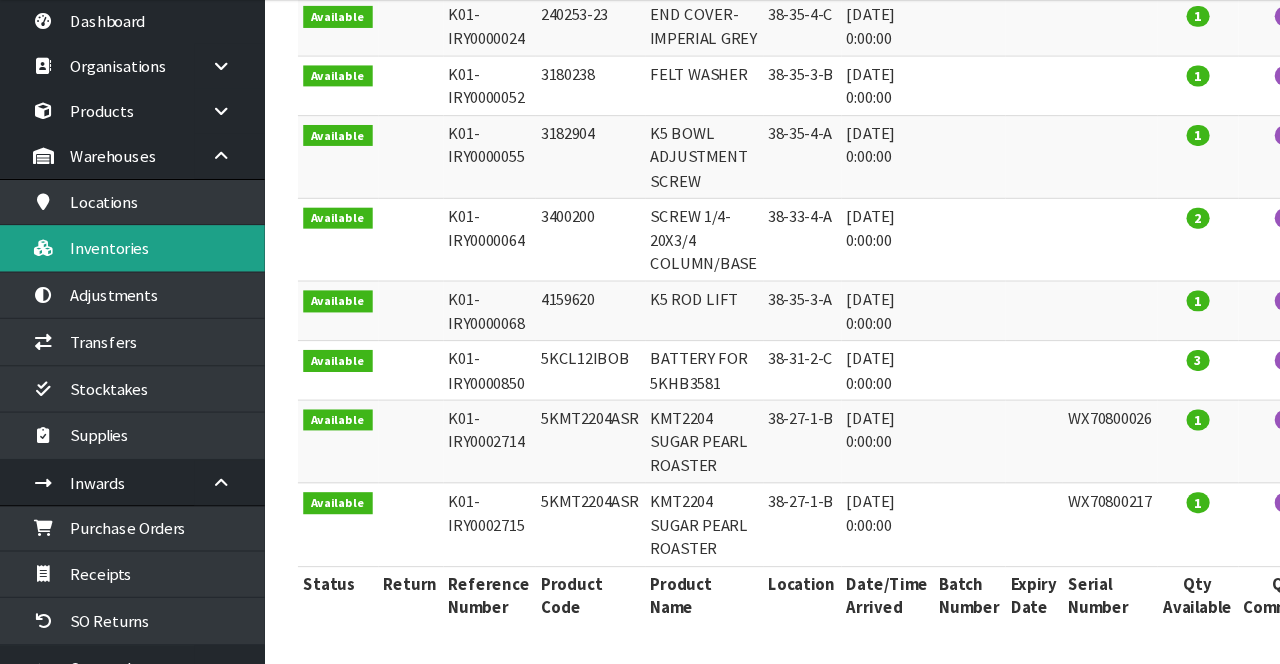 scroll, scrollTop: 0, scrollLeft: 0, axis: both 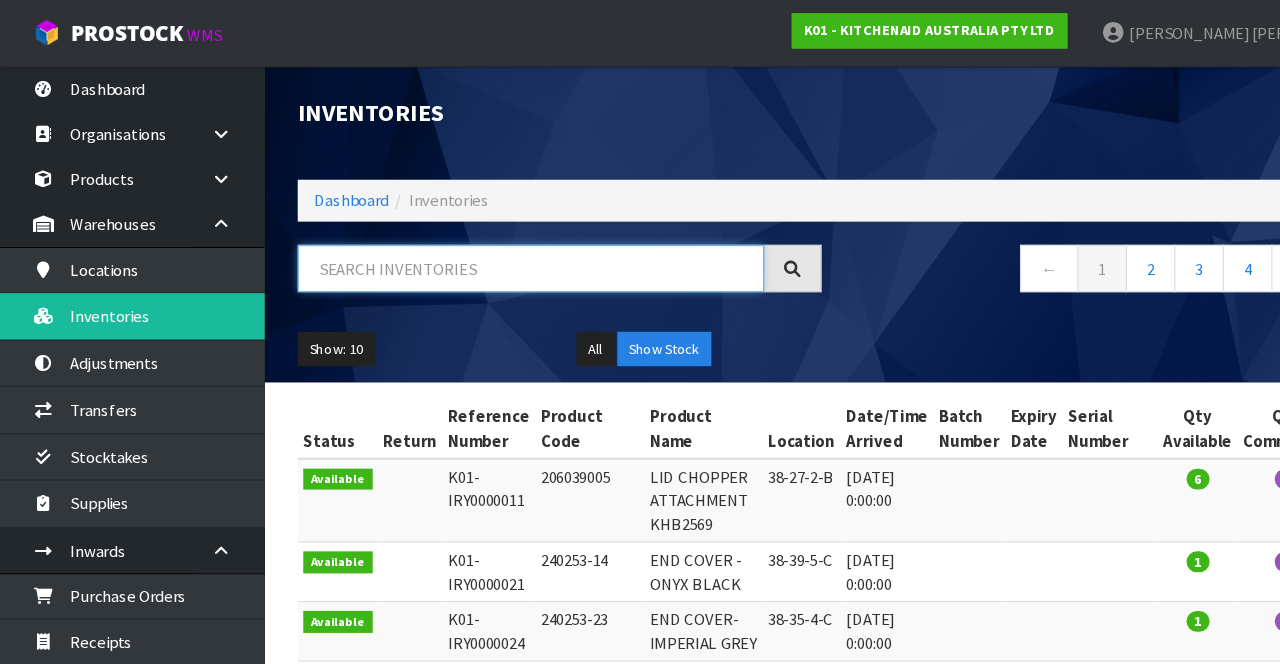 paste on "W11039018" 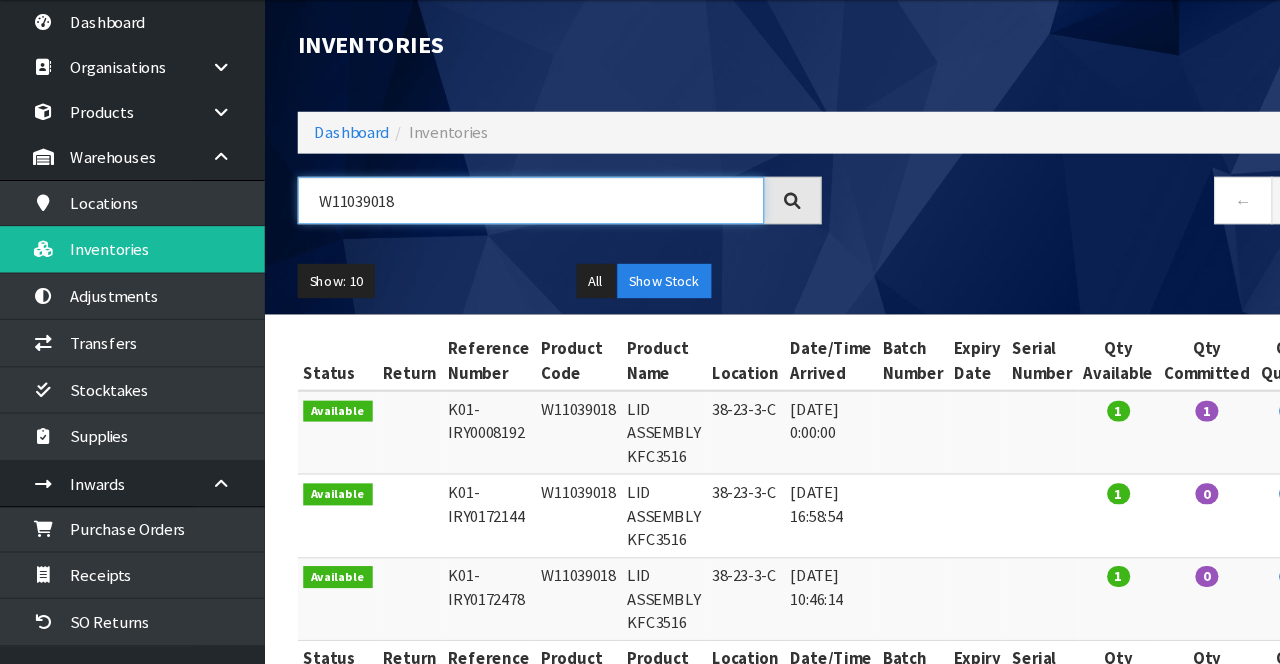 scroll, scrollTop: 65, scrollLeft: 0, axis: vertical 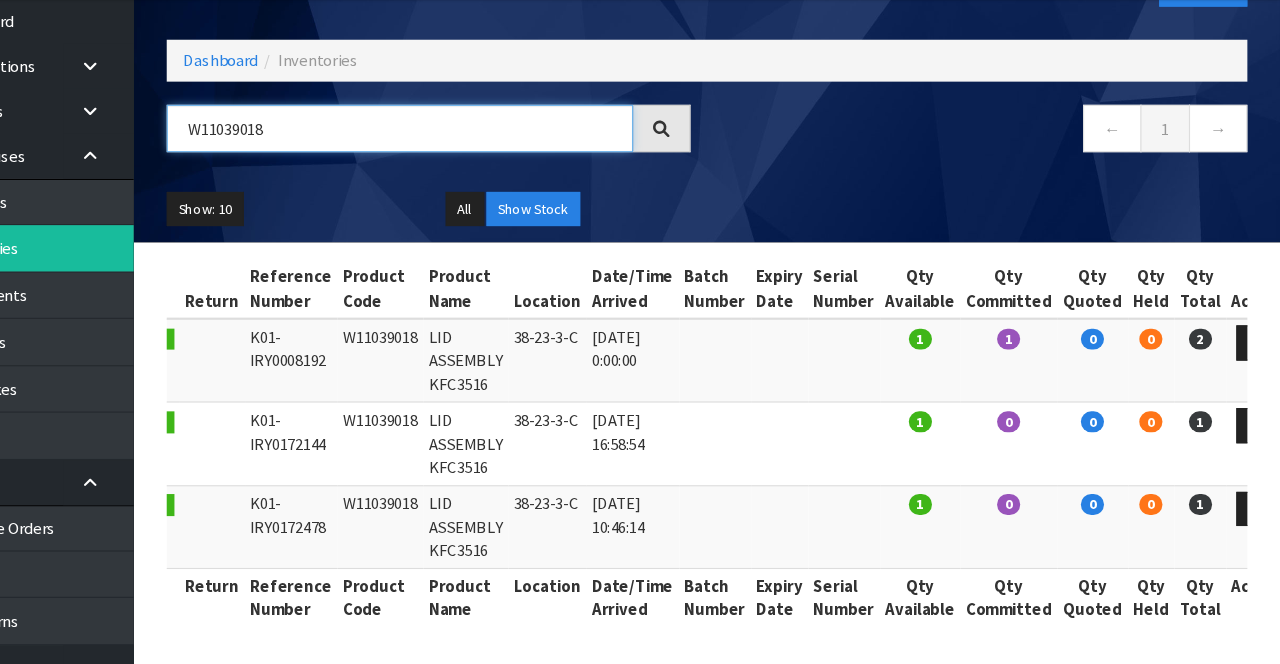 type on "W11039018" 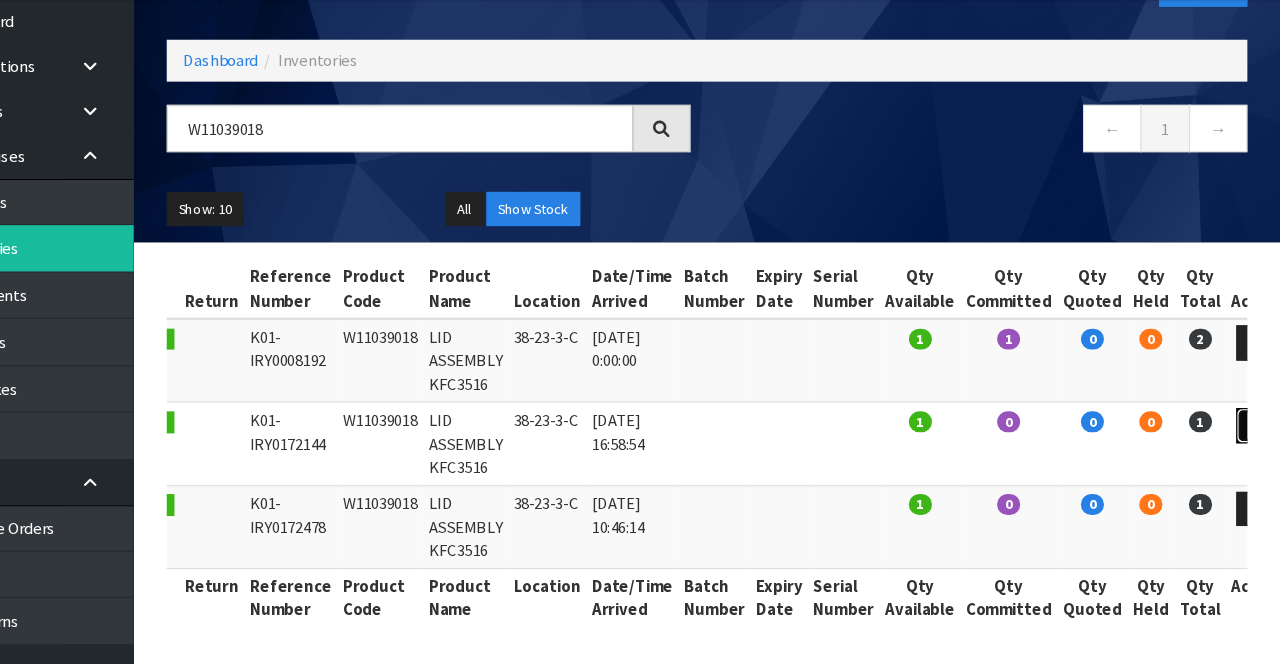 click at bounding box center (1258, 447) 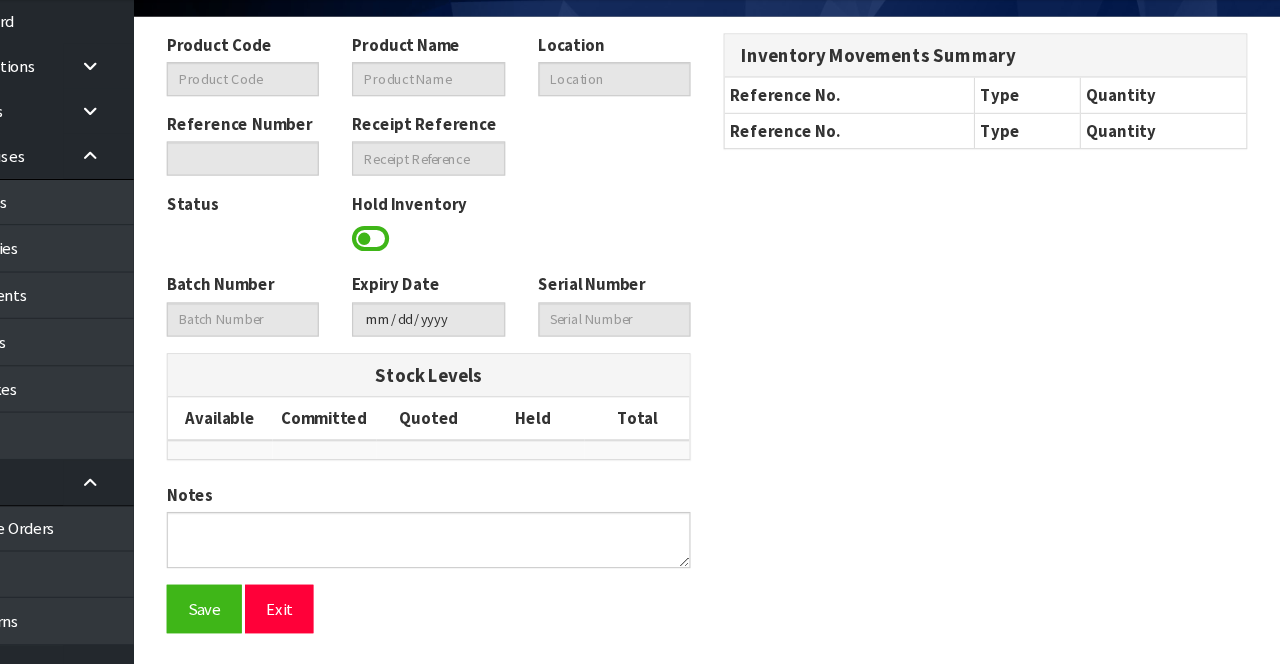 type on "W11039018" 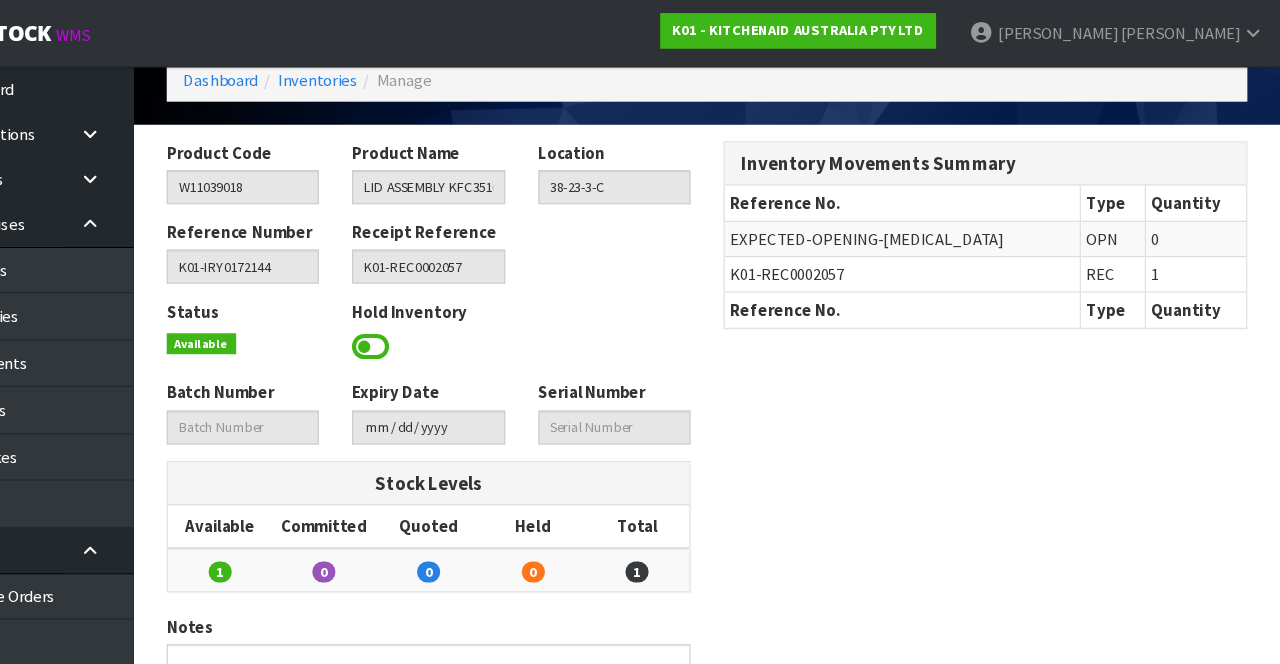scroll, scrollTop: 0, scrollLeft: 0, axis: both 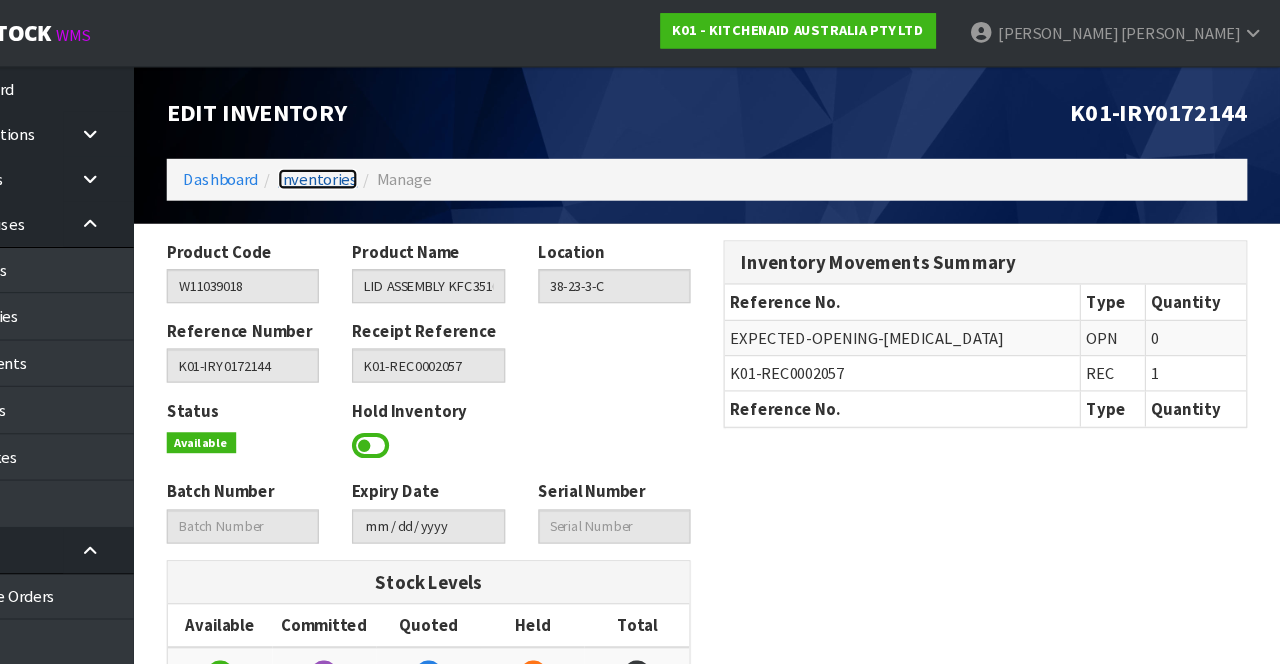 click on "Inventories" at bounding box center (407, 162) 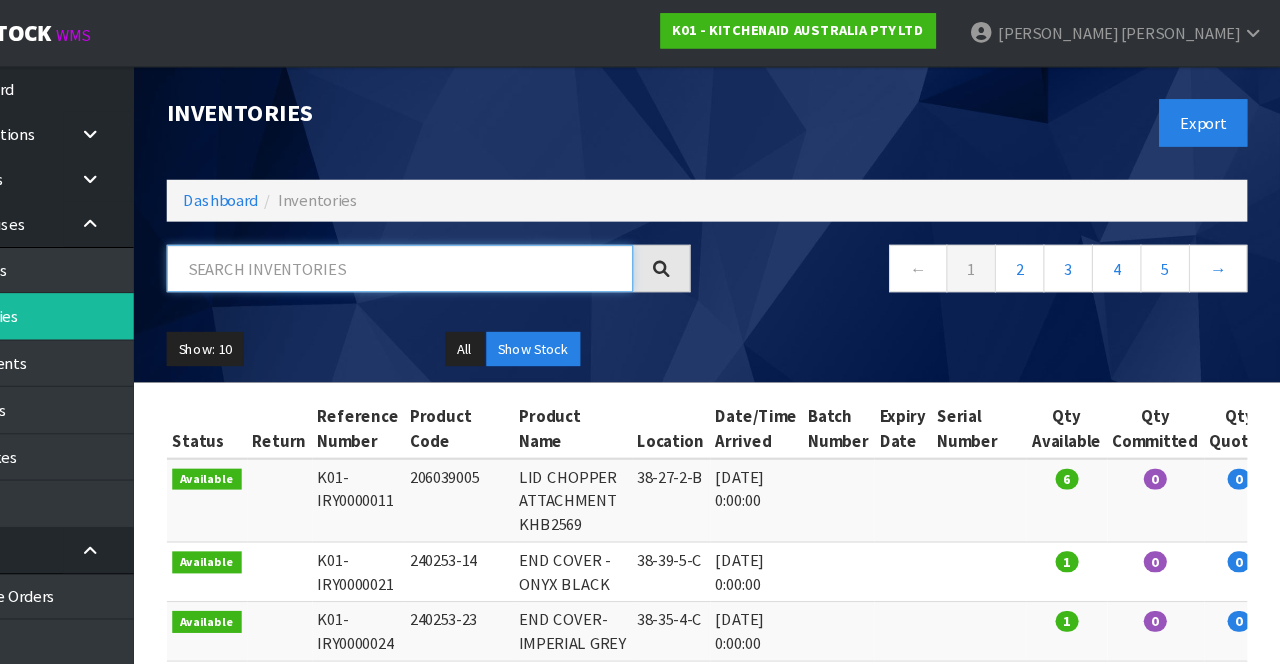 paste on "W11039018" 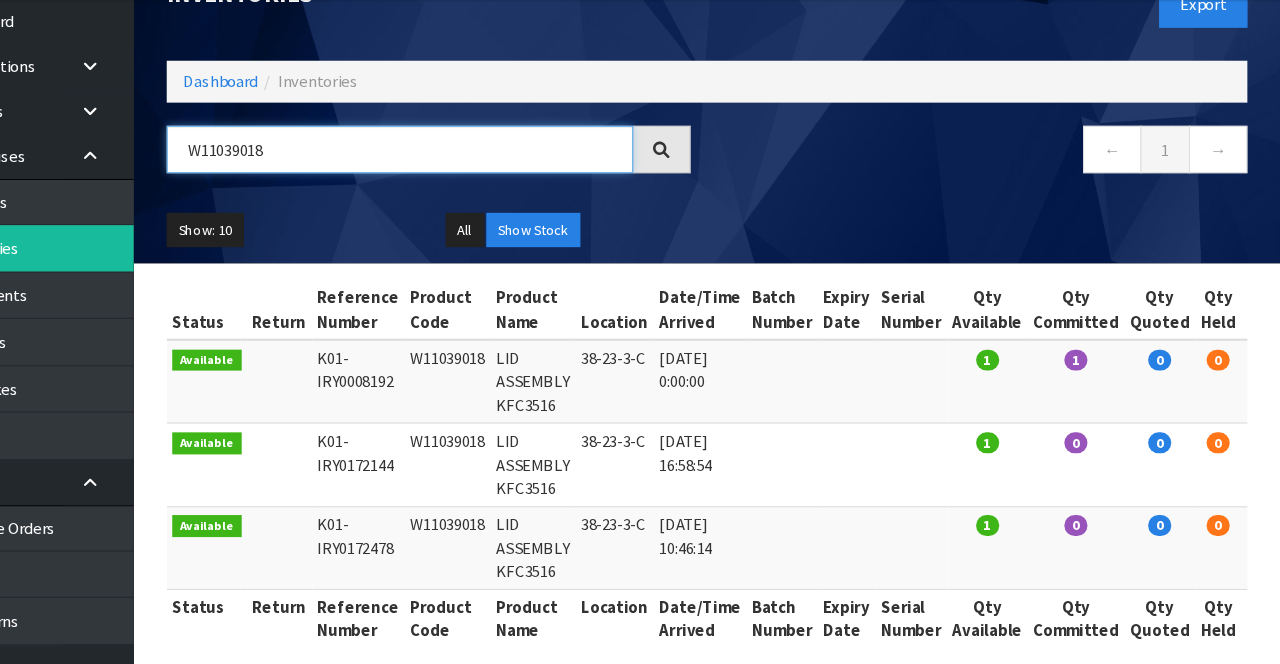 scroll, scrollTop: 65, scrollLeft: 0, axis: vertical 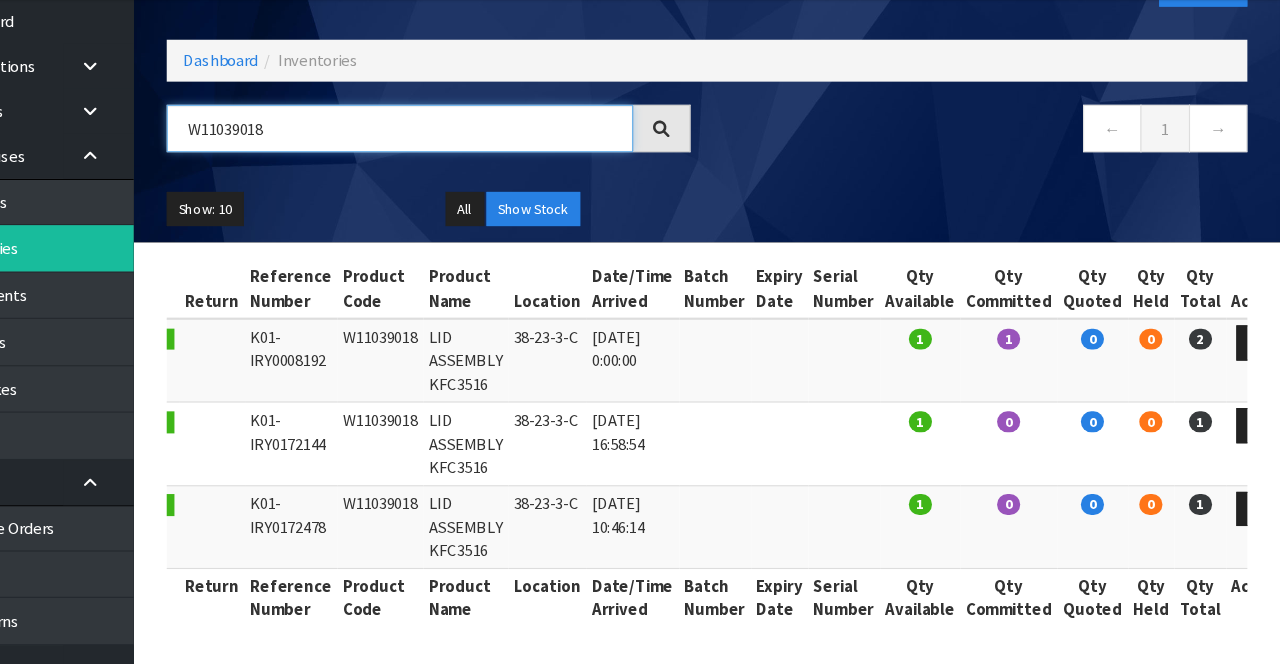 type on "W11039018" 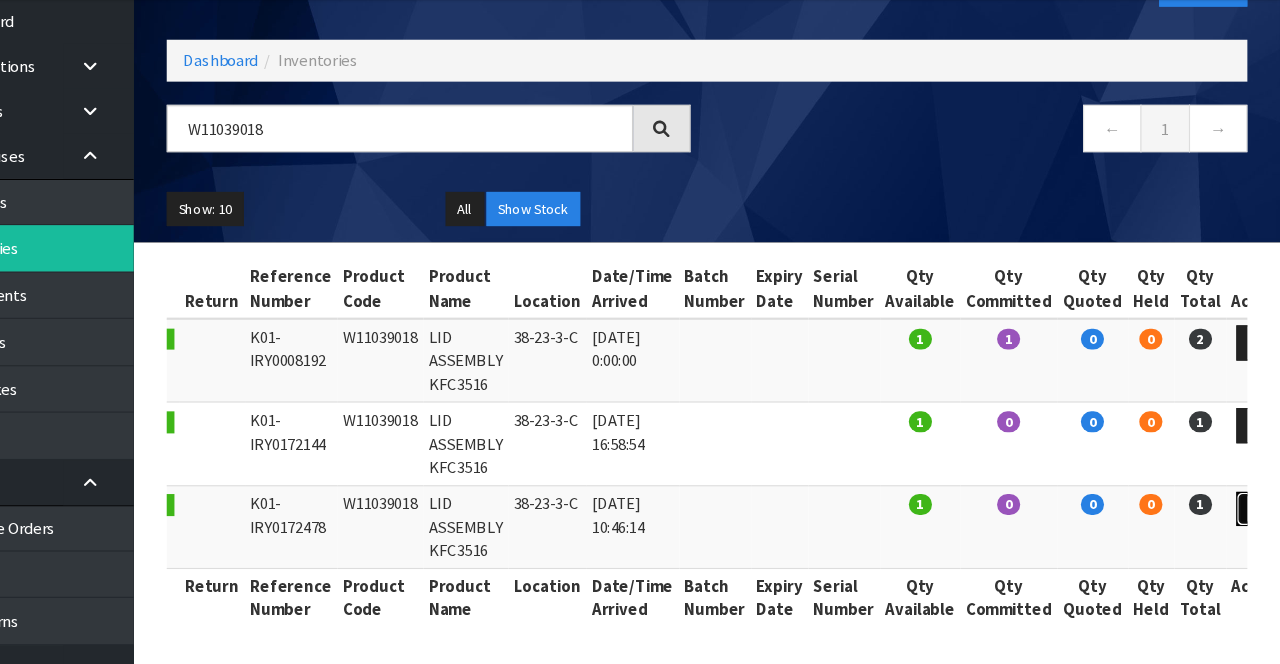 click at bounding box center (1258, 524) 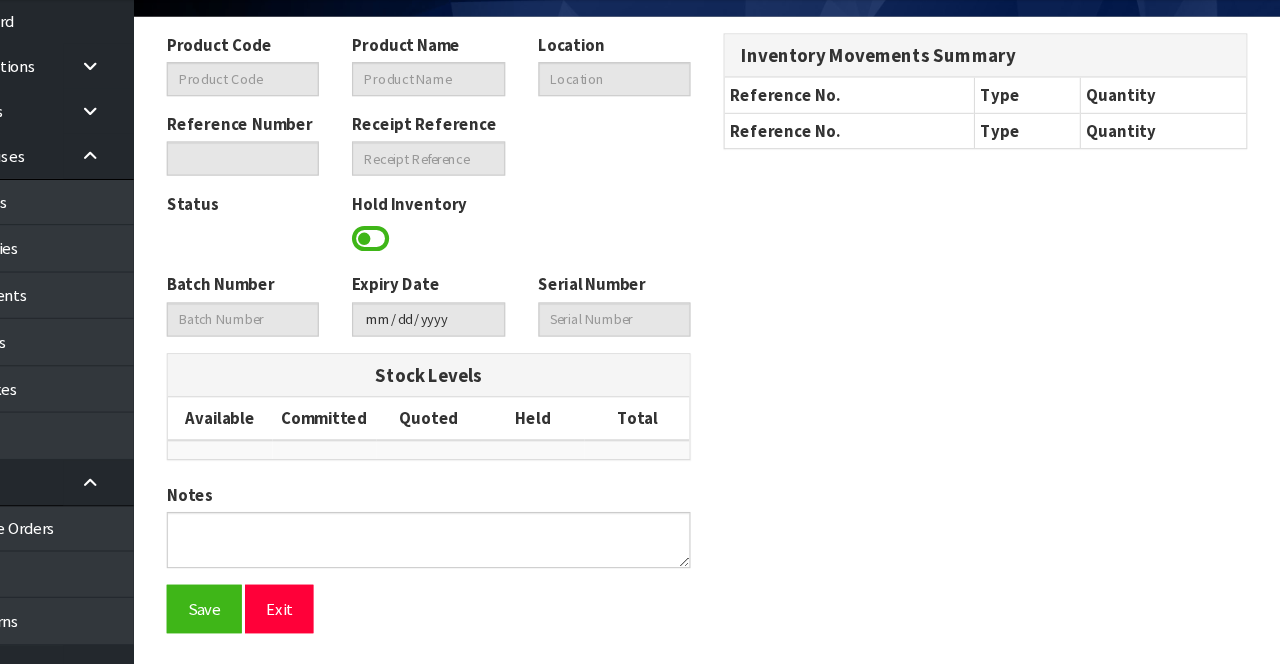 type on "W11039018" 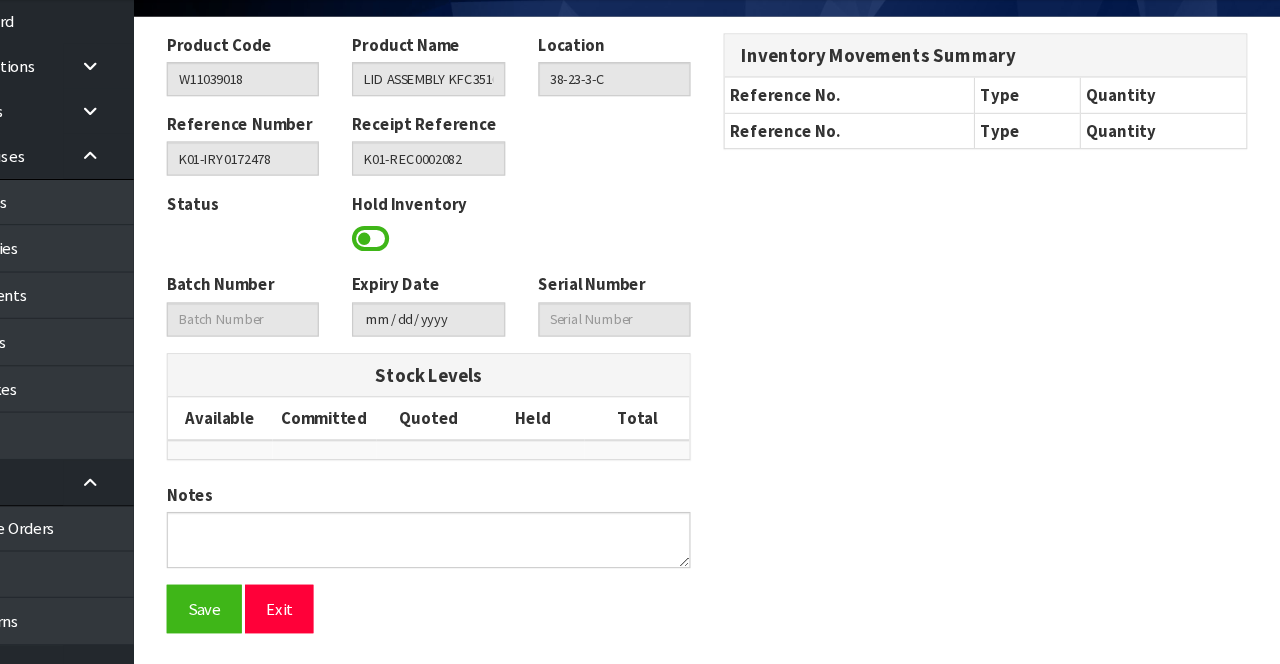scroll, scrollTop: 147, scrollLeft: 0, axis: vertical 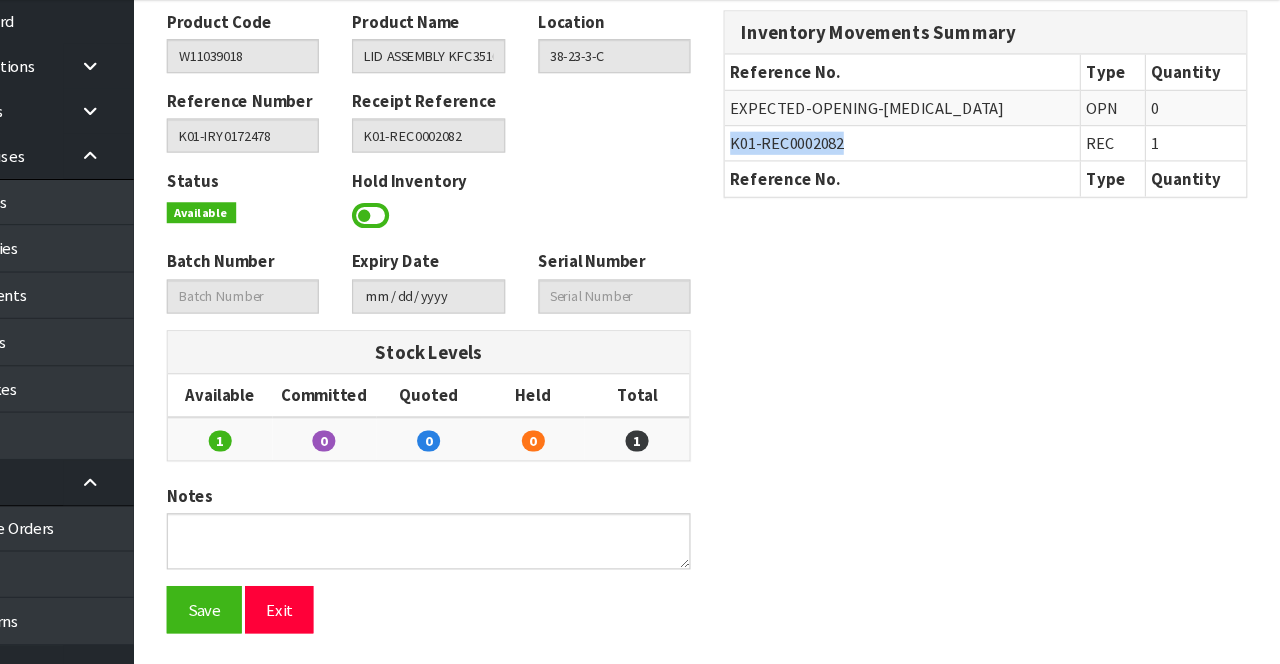 copy on "K01-REC0002082" 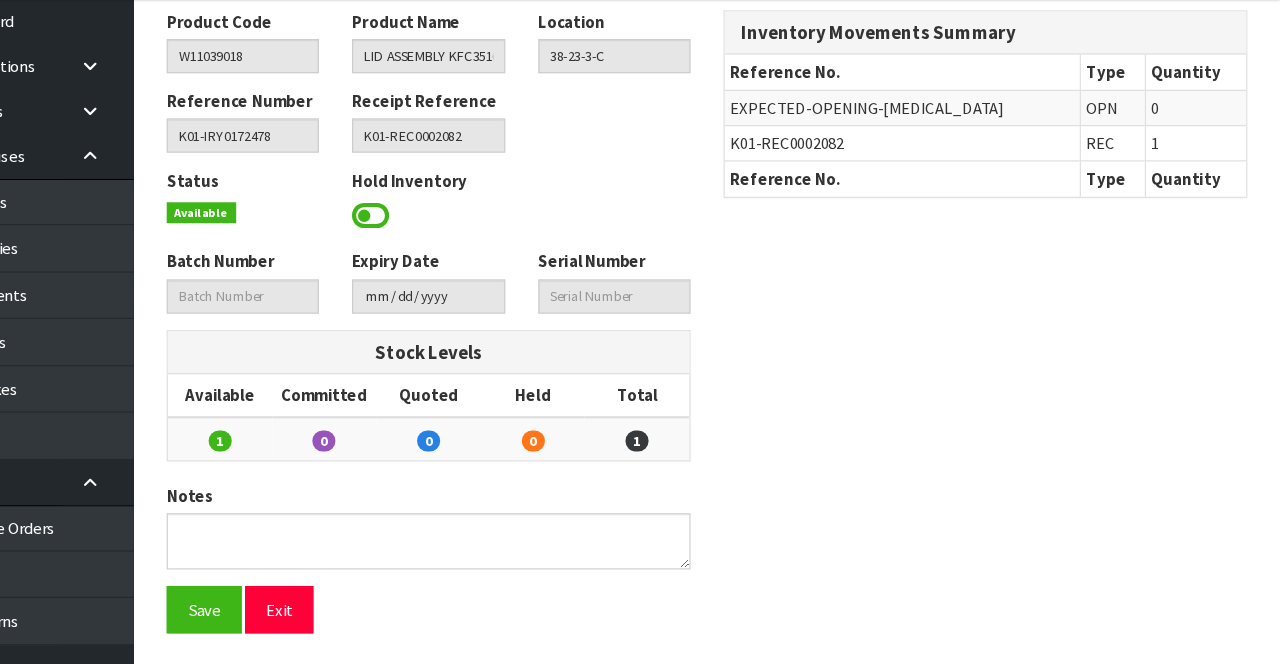 scroll, scrollTop: 147, scrollLeft: 0, axis: vertical 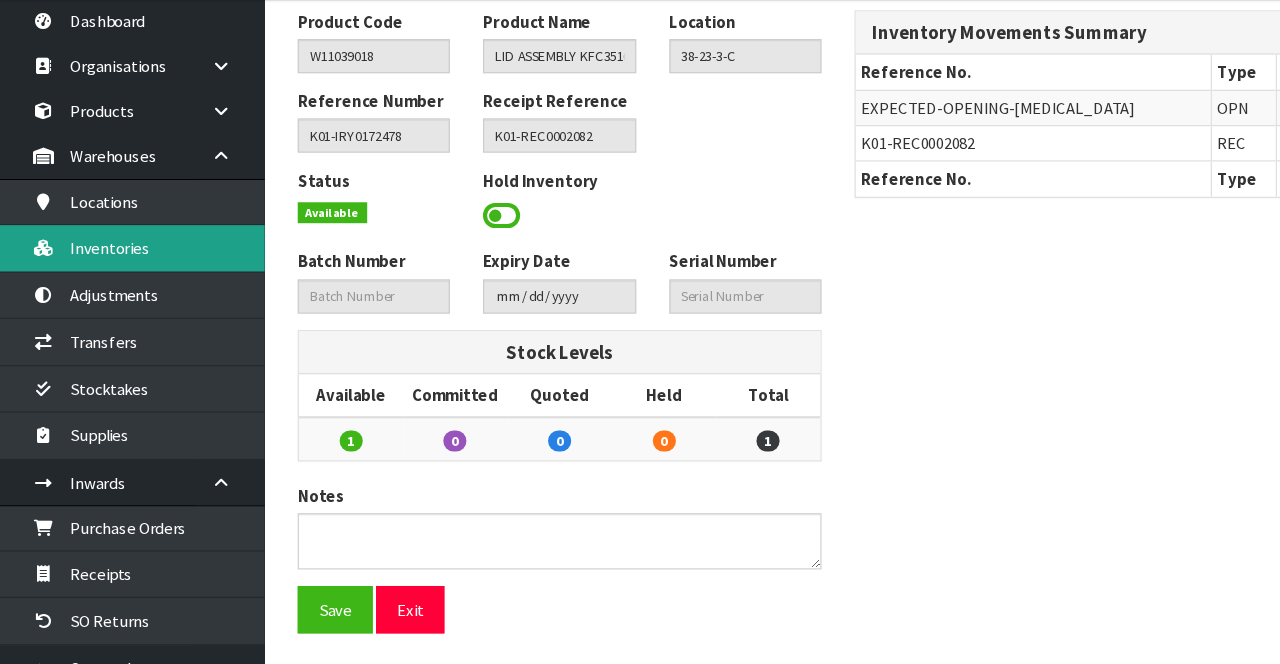 click on "Inventories" at bounding box center (120, 286) 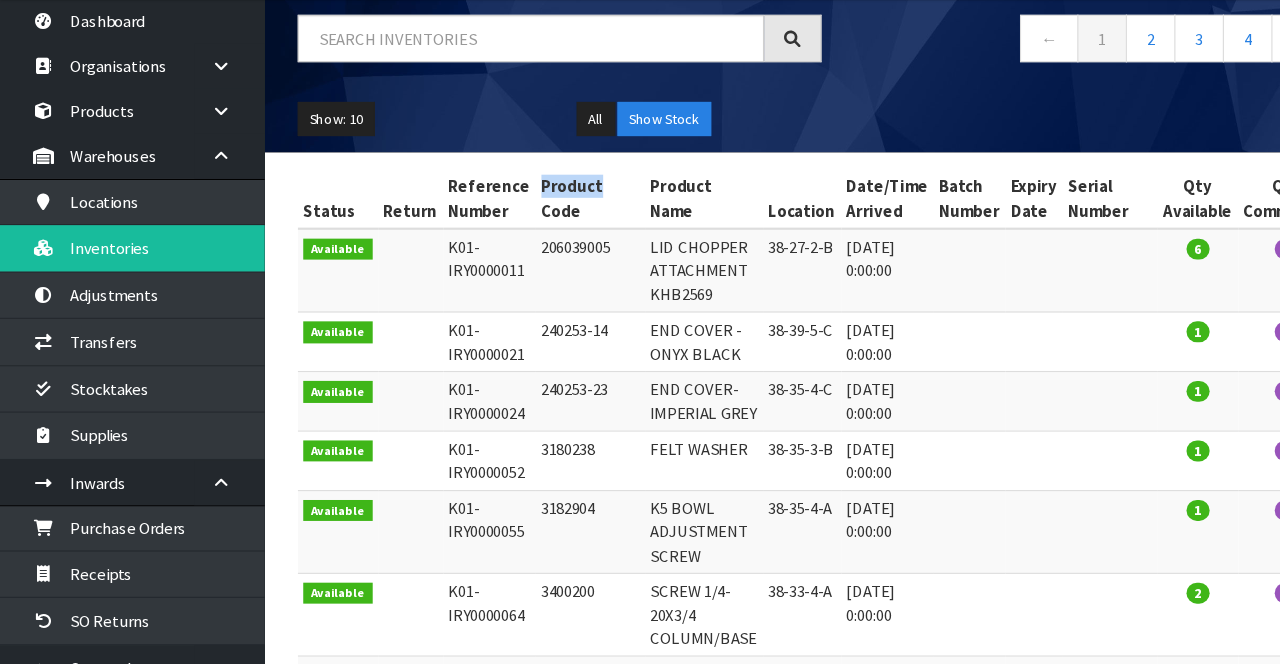 scroll, scrollTop: 0, scrollLeft: 0, axis: both 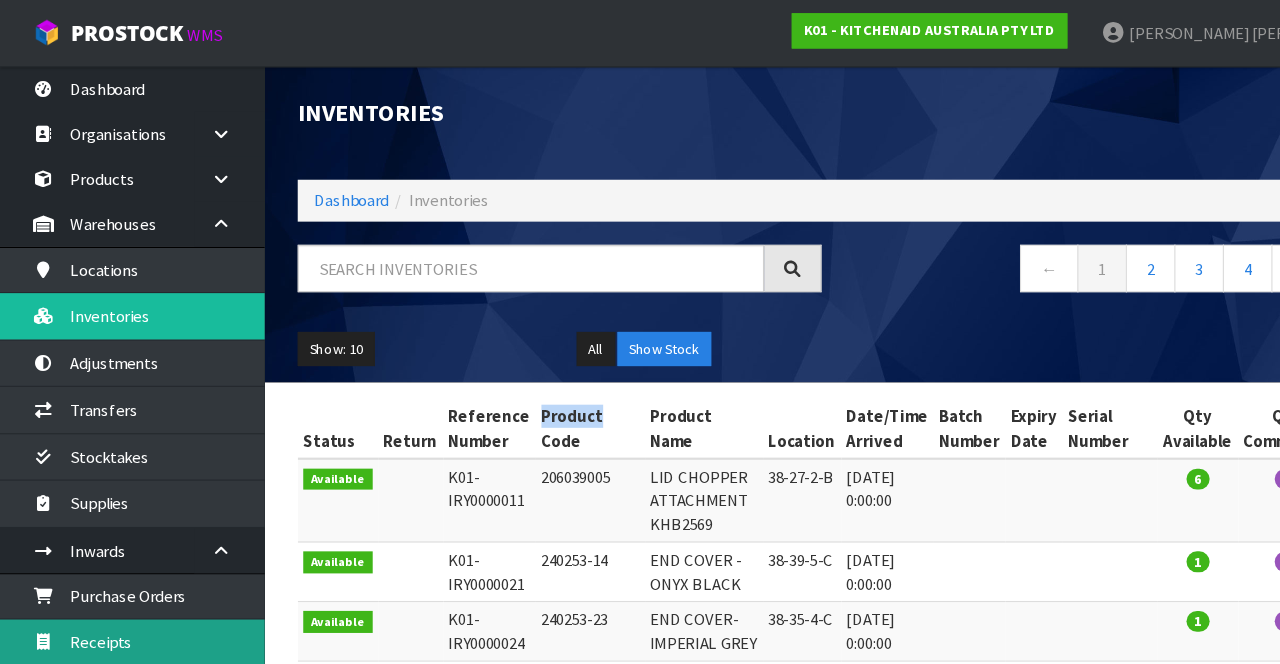 click on "Receipts" at bounding box center (120, 582) 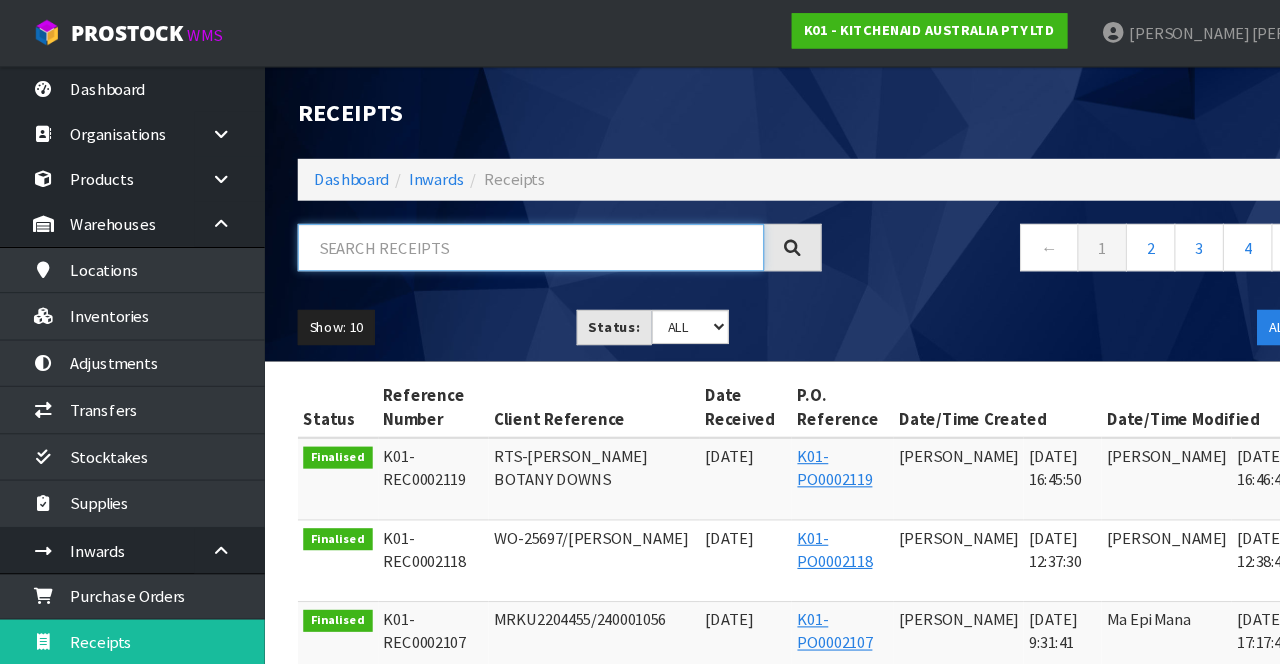 paste on "K01-REC0002082" 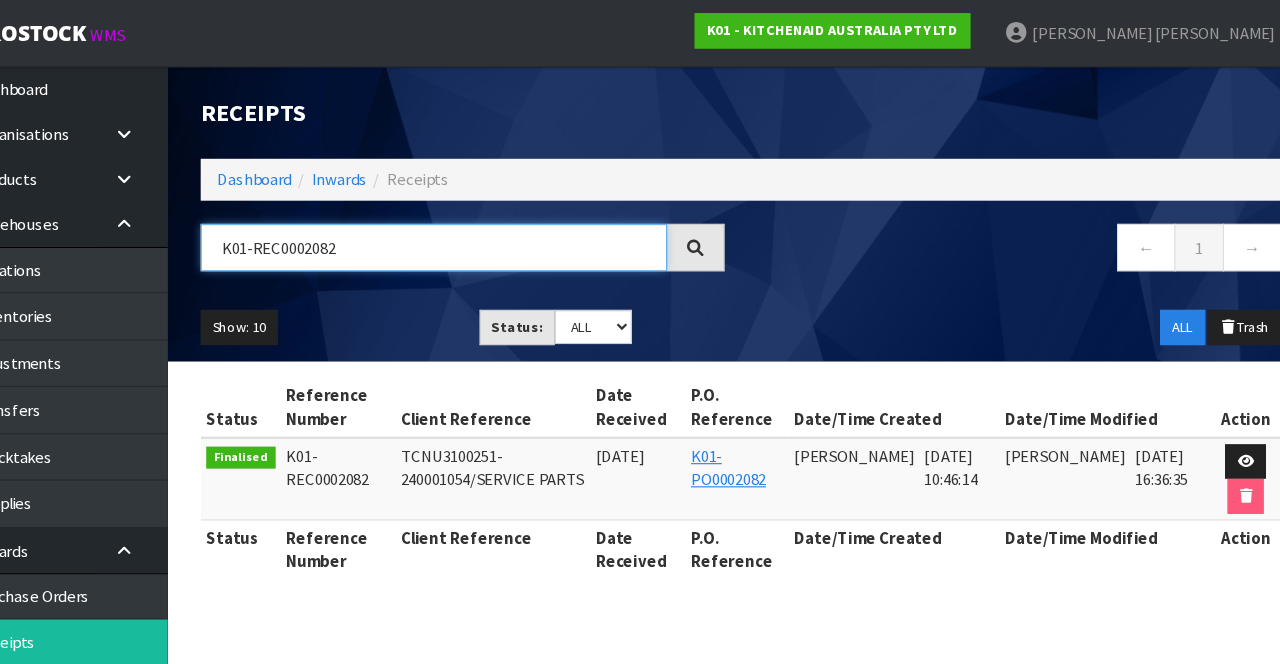 scroll, scrollTop: 0, scrollLeft: 0, axis: both 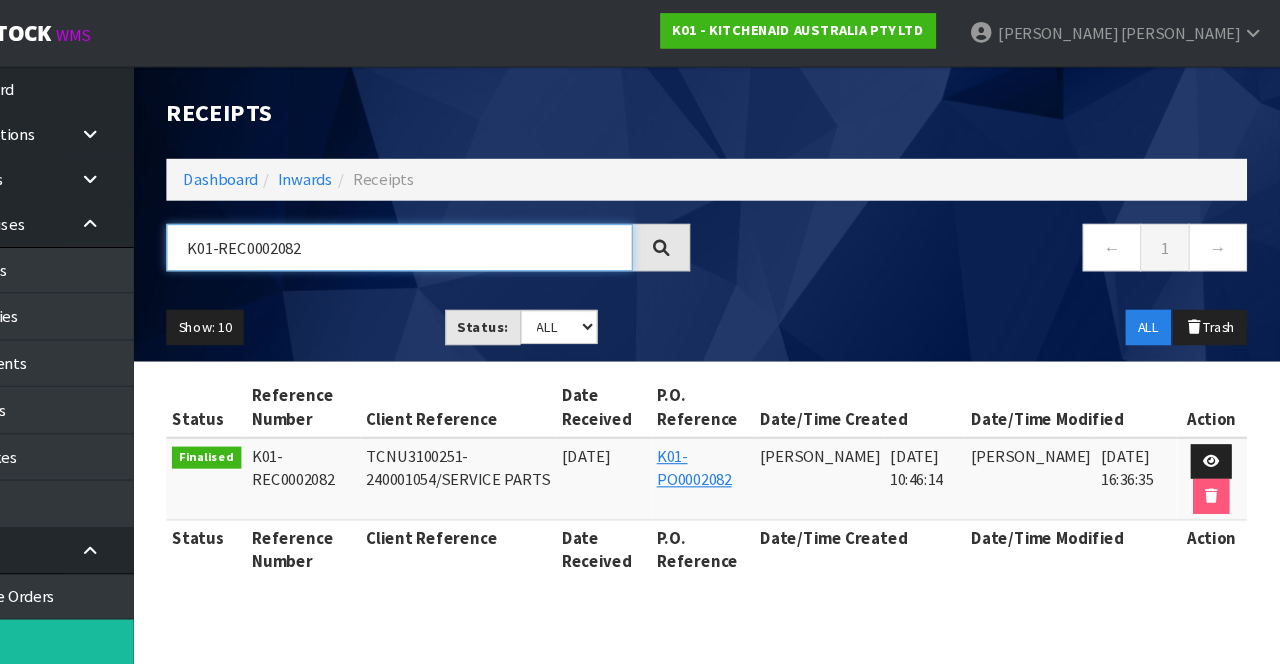 type on "K01-REC0002082" 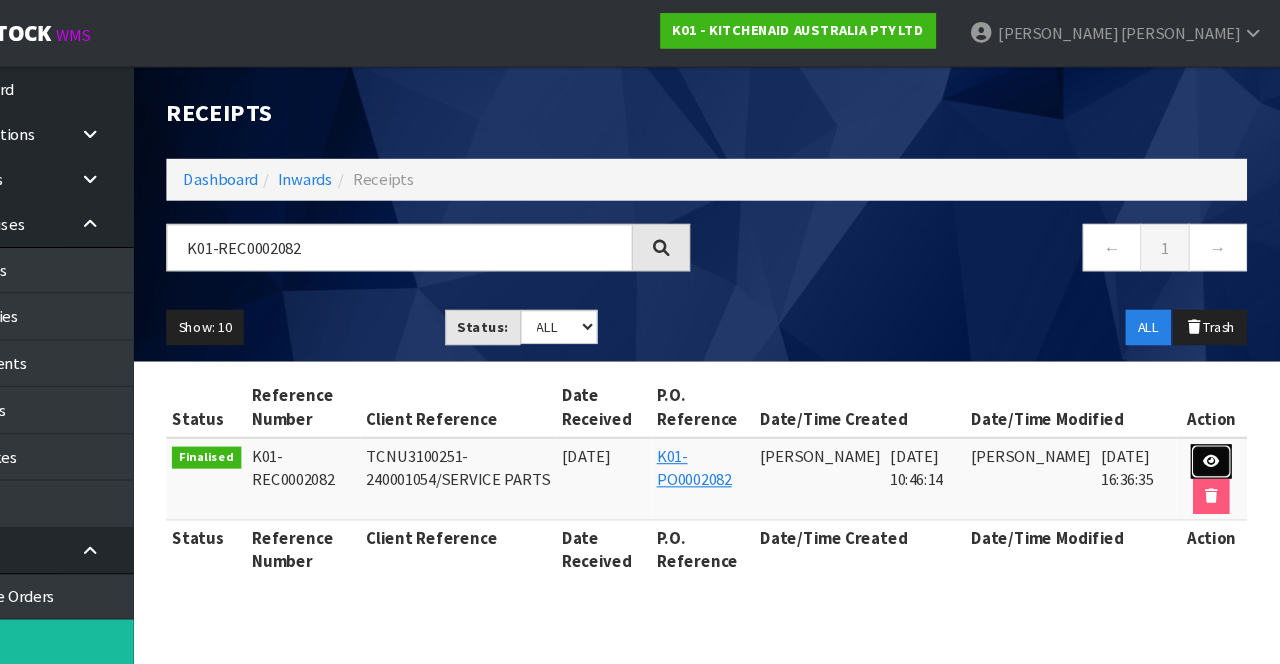 click at bounding box center (1217, 418) 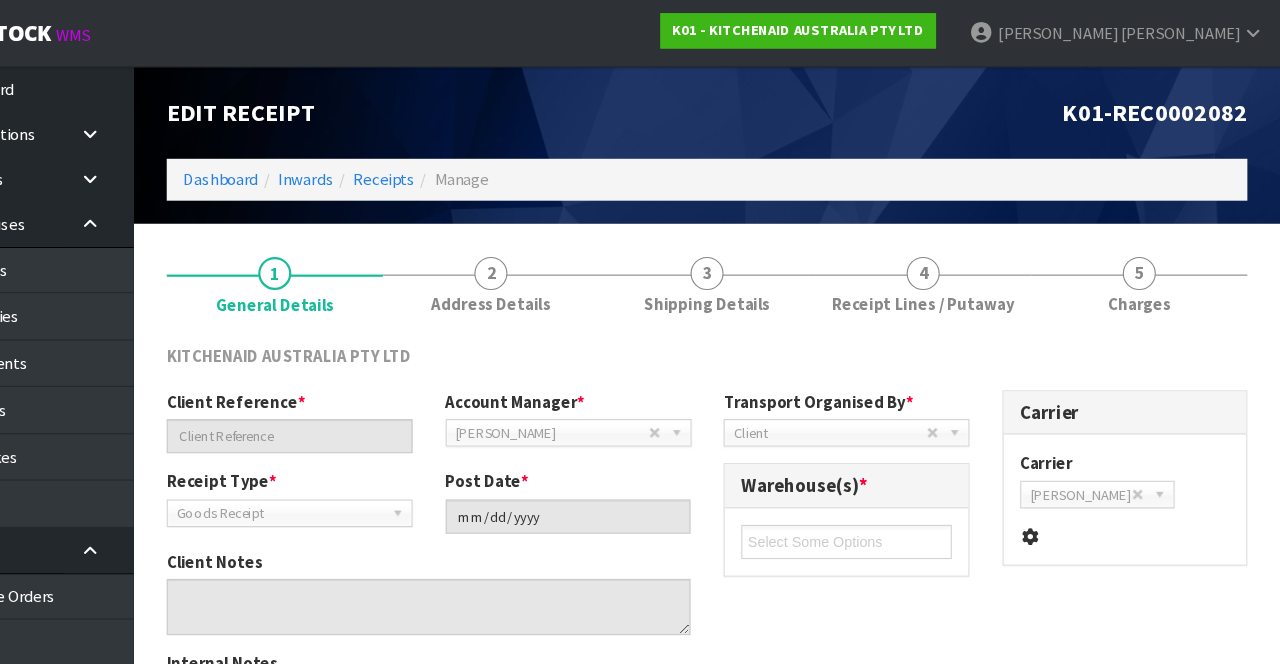 type on "TCNU3100251-240001054/SERVICE PARTS" 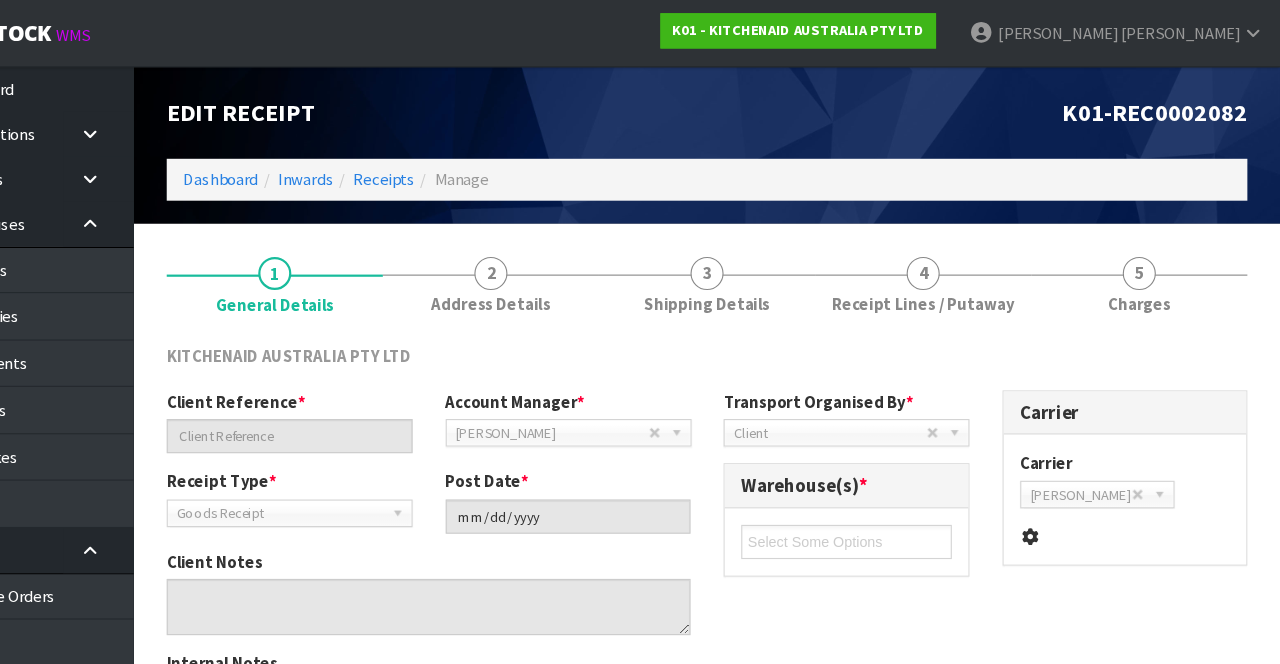 type on "[DATE]" 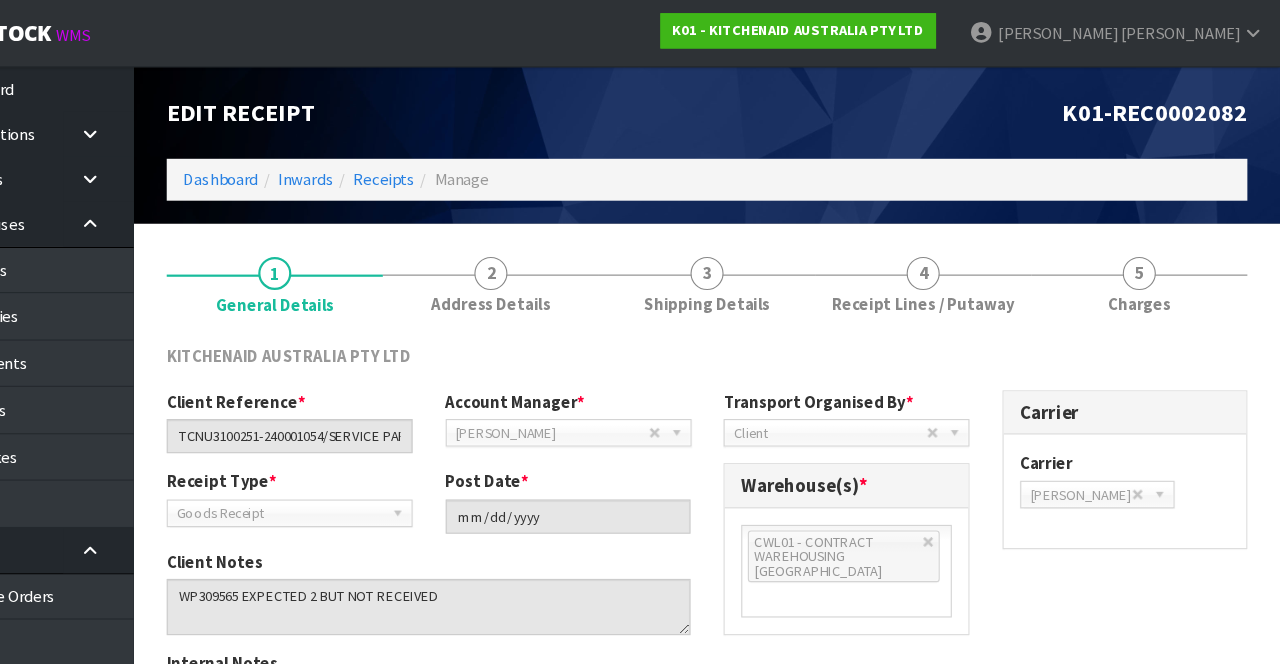 click on "4
Receipt Lines / Putaway" at bounding box center [956, 257] 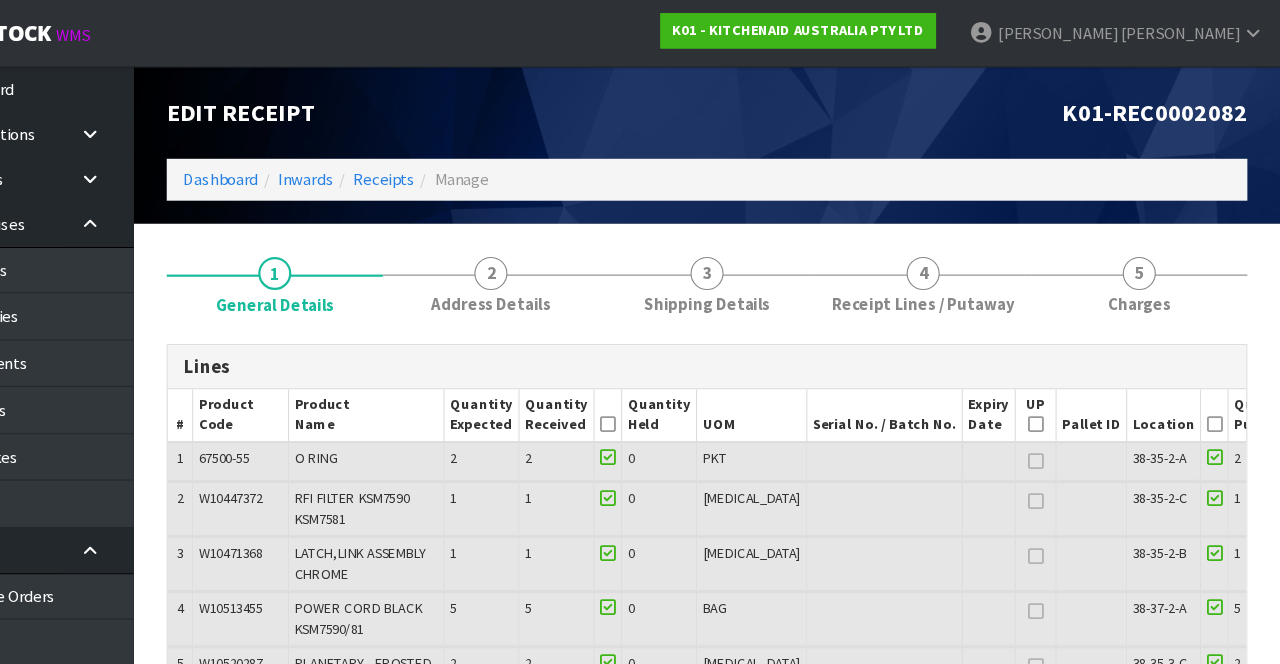 click on "4" at bounding box center (956, 248) 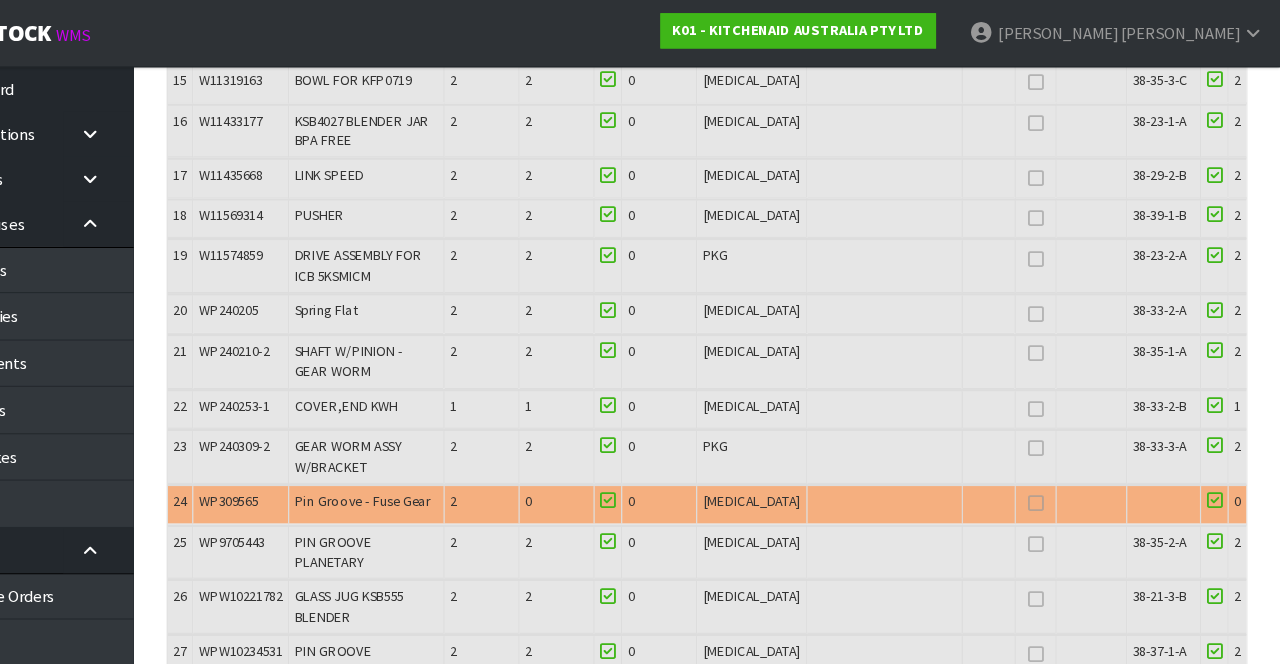 scroll, scrollTop: 1000, scrollLeft: 0, axis: vertical 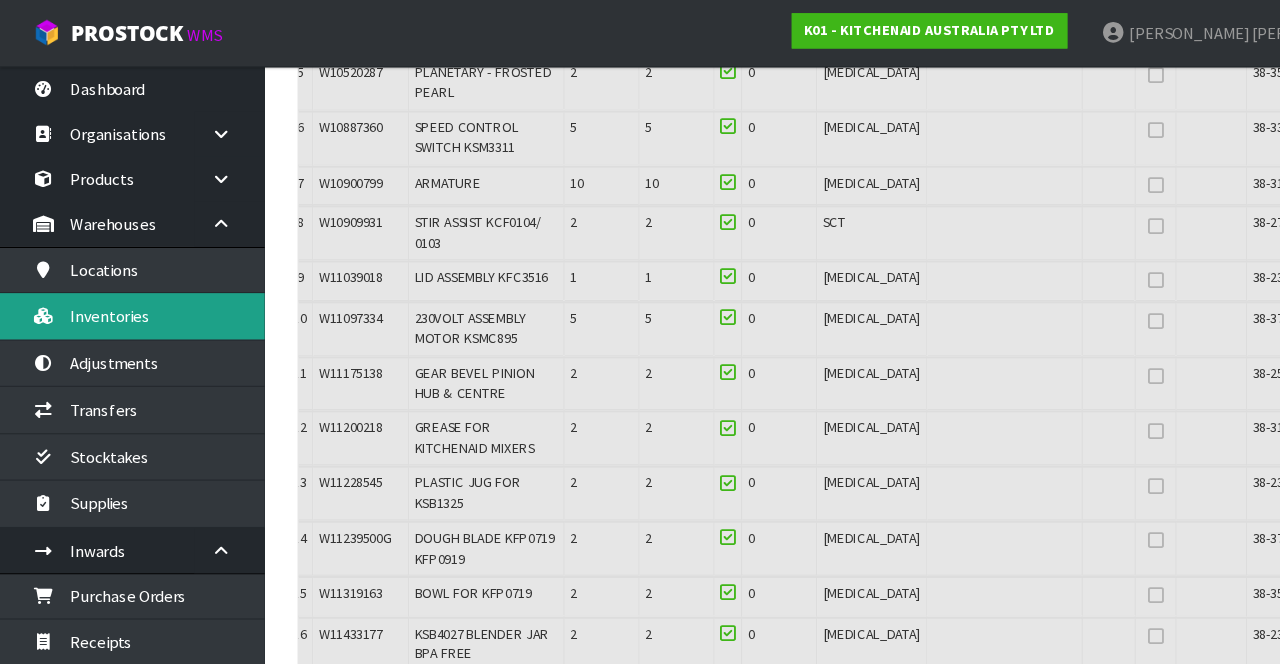 click on "Inventories" at bounding box center (120, 286) 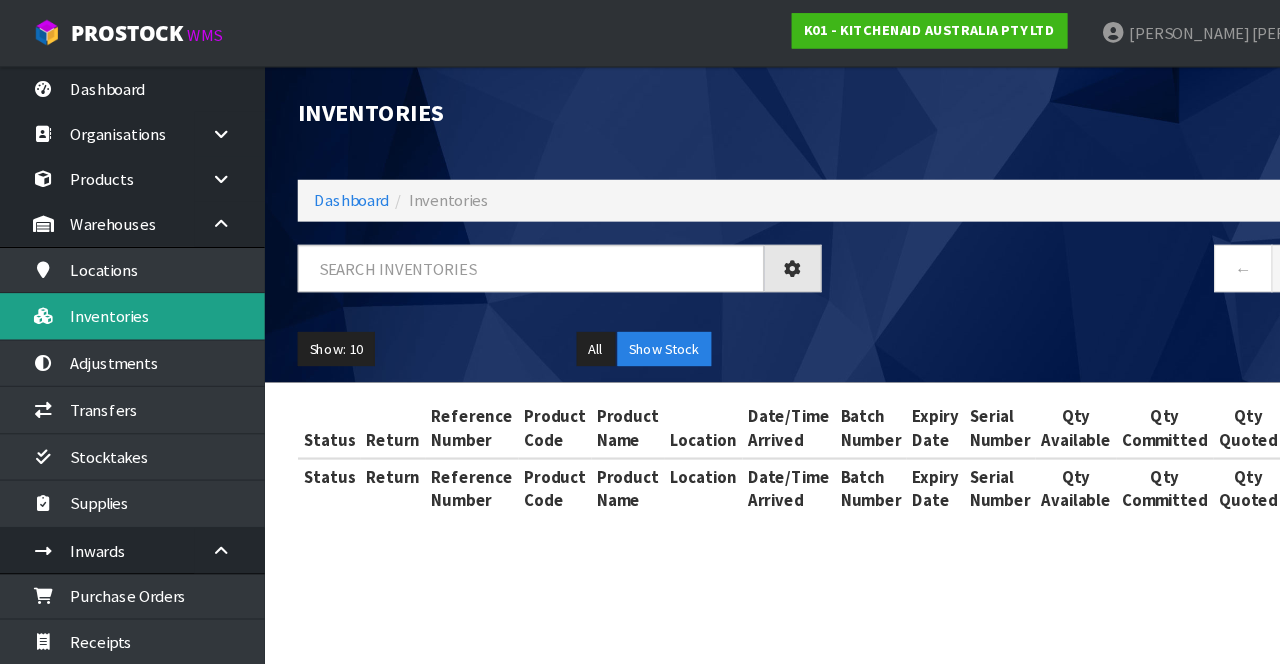scroll, scrollTop: 0, scrollLeft: 0, axis: both 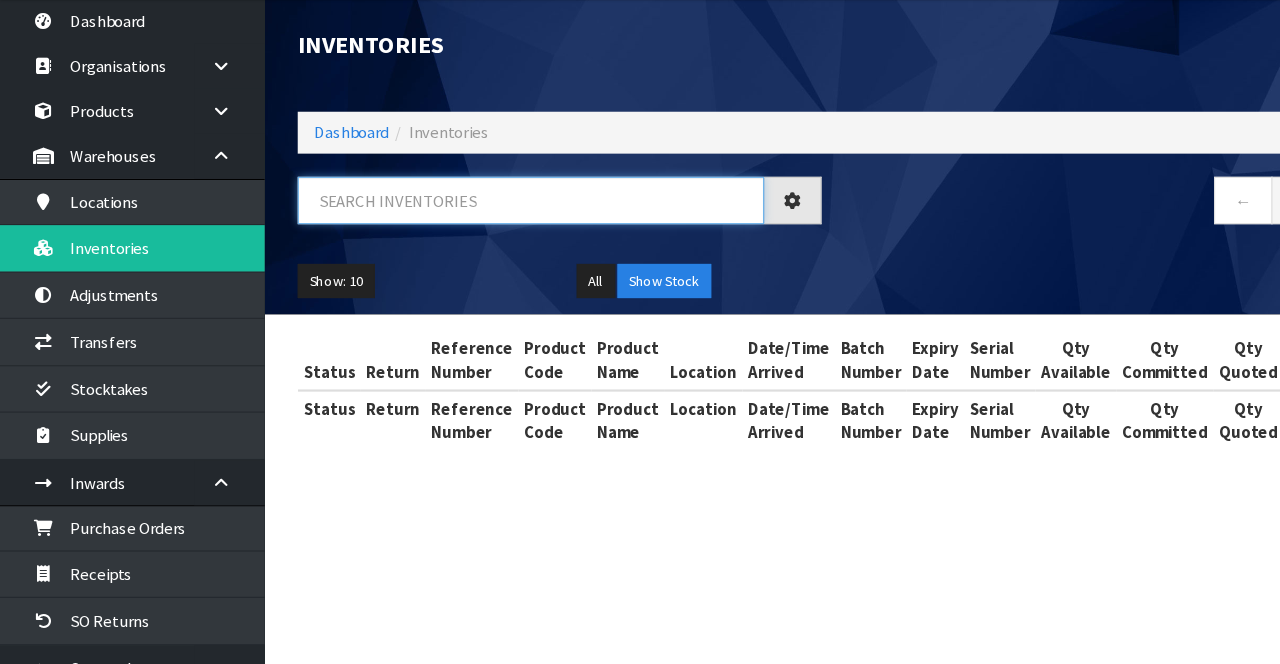 click at bounding box center [481, 243] 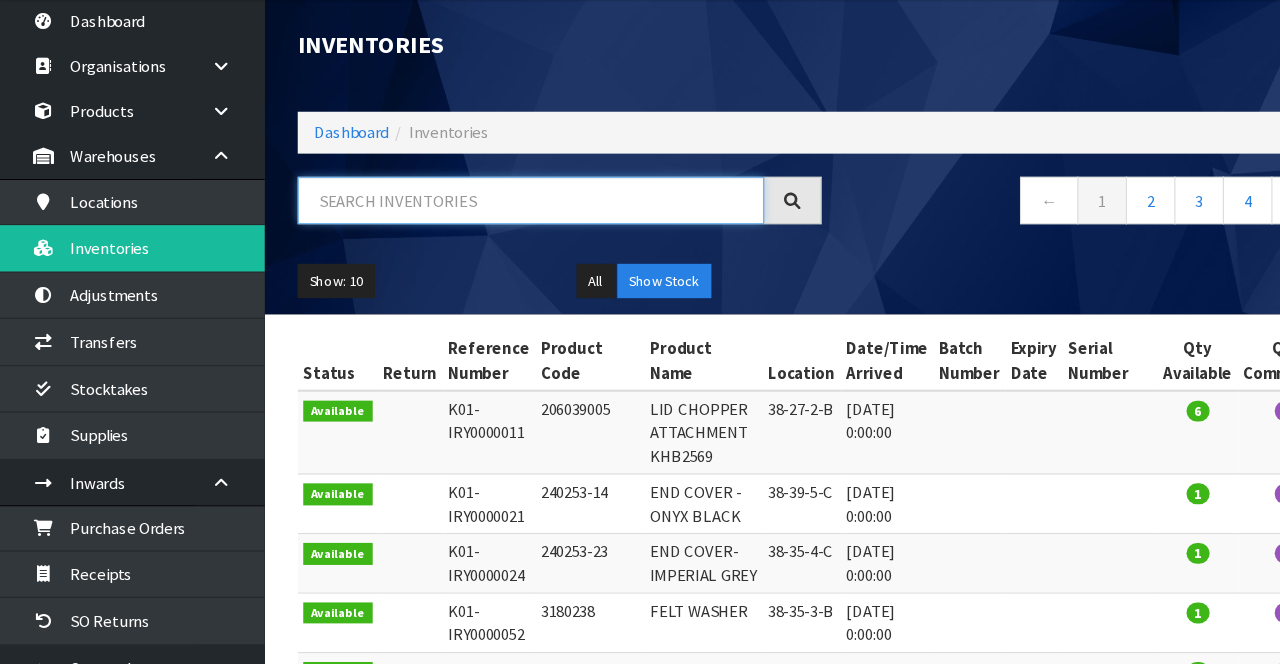 scroll, scrollTop: 30, scrollLeft: 0, axis: vertical 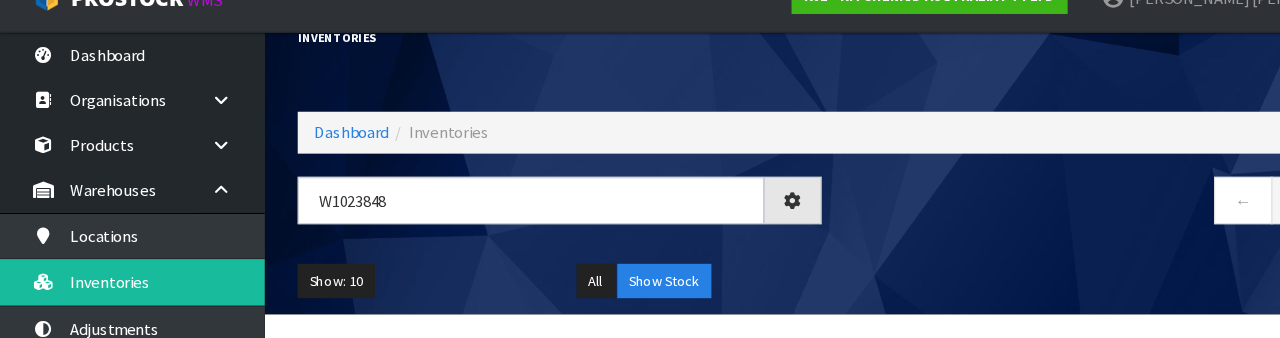 click on "Show: 10
5
10
25
50
All
Show Stock" at bounding box center [760, 287] 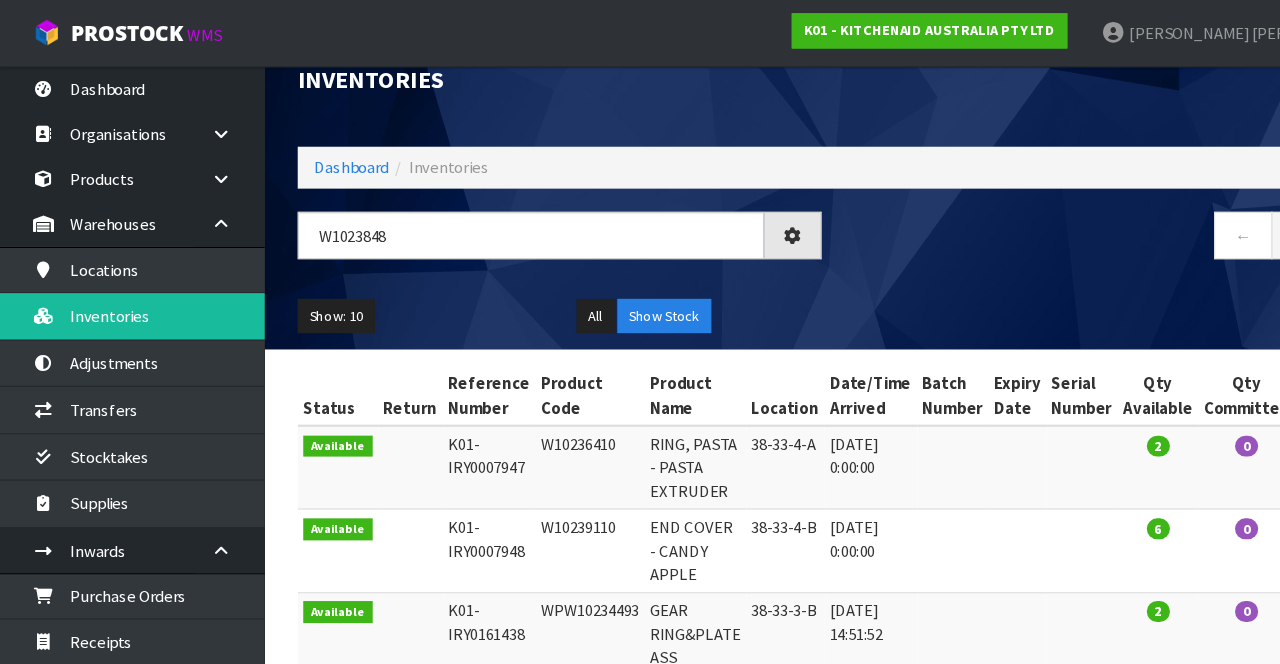 scroll, scrollTop: 0, scrollLeft: 0, axis: both 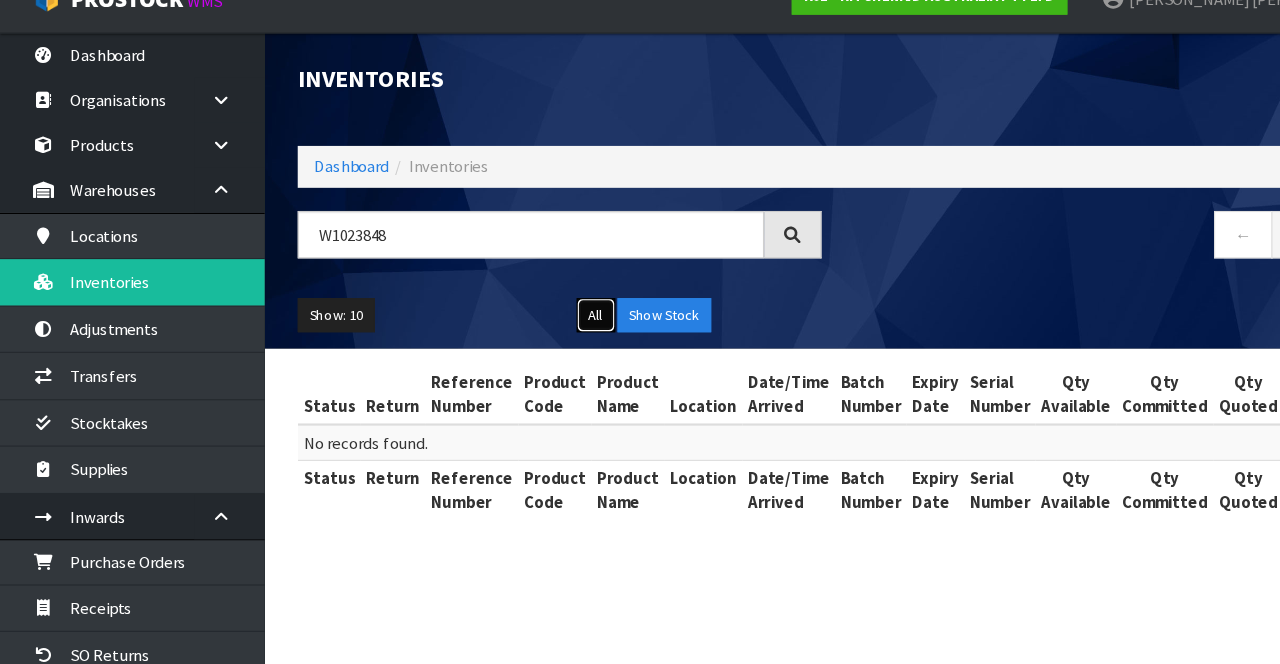 click on "All" at bounding box center [540, 317] 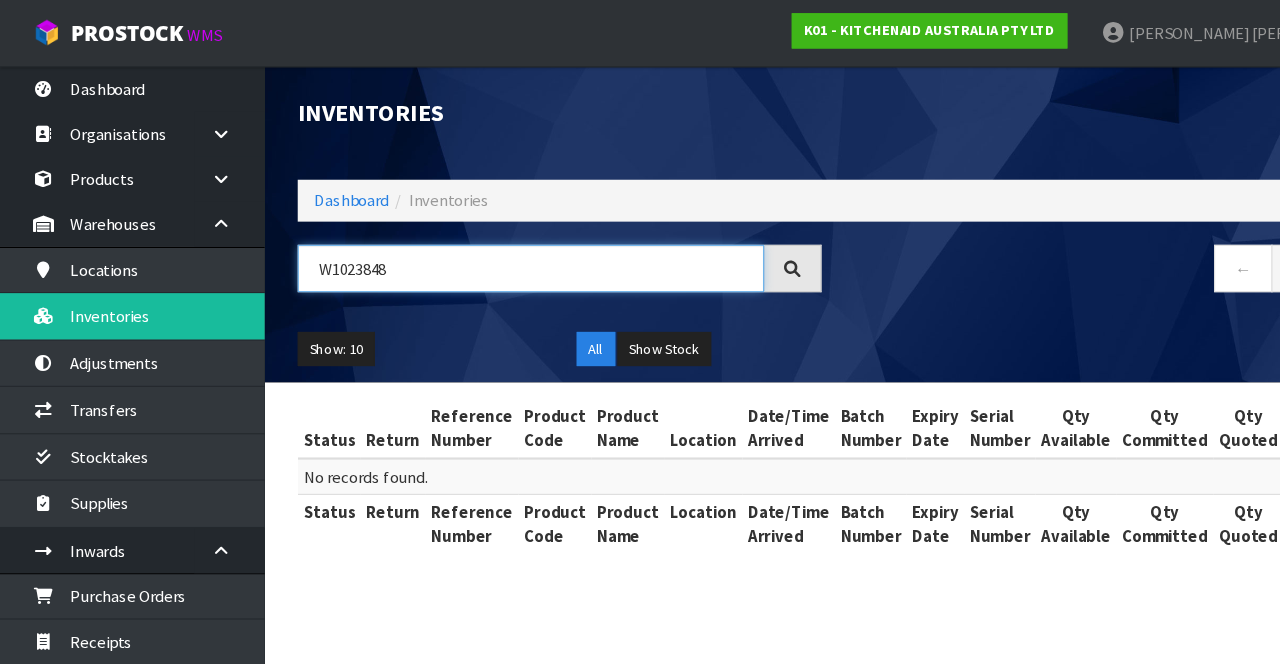 click on "W1023848" at bounding box center [481, 243] 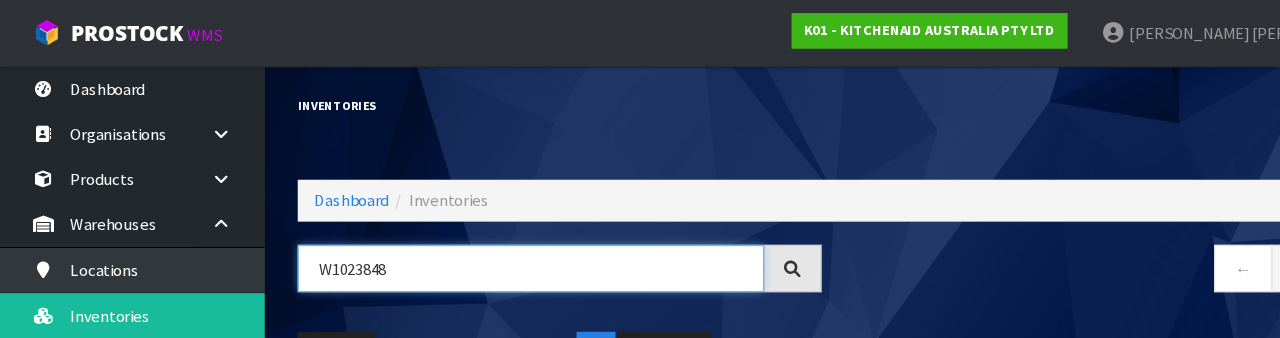 click on "W1023848" at bounding box center (481, 243) 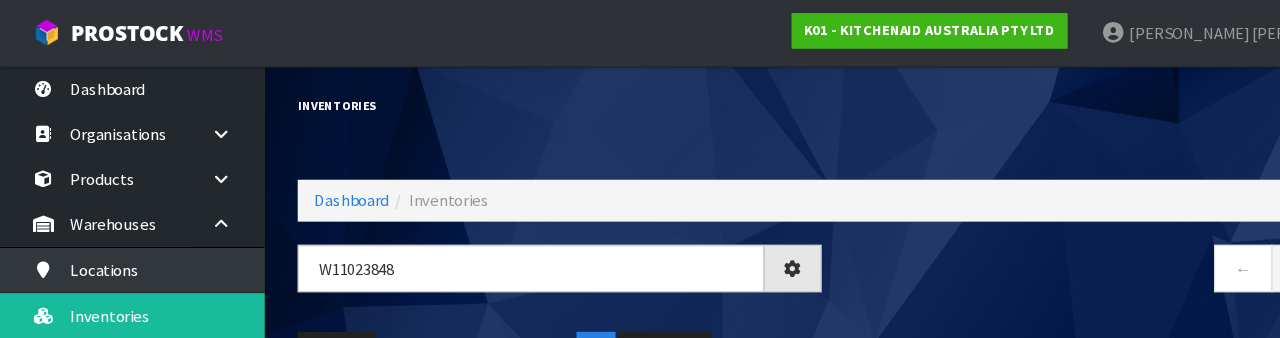 click on "Inventories" at bounding box center [507, 96] 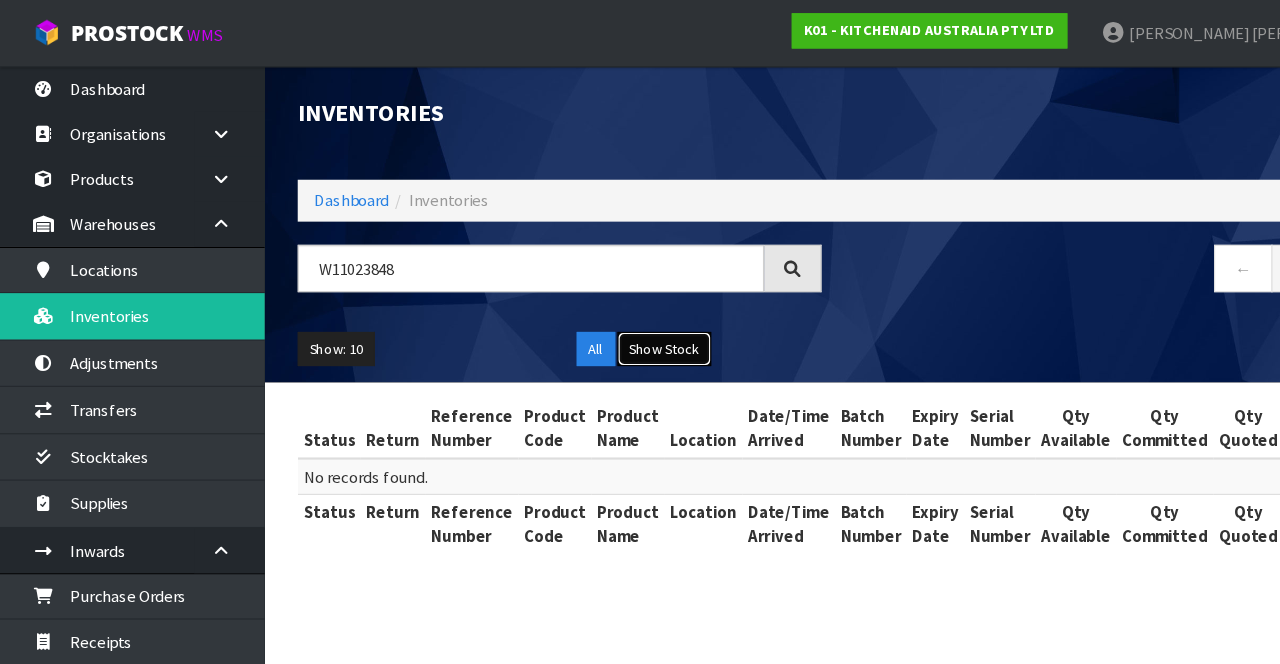 click on "Show Stock" at bounding box center [602, 317] 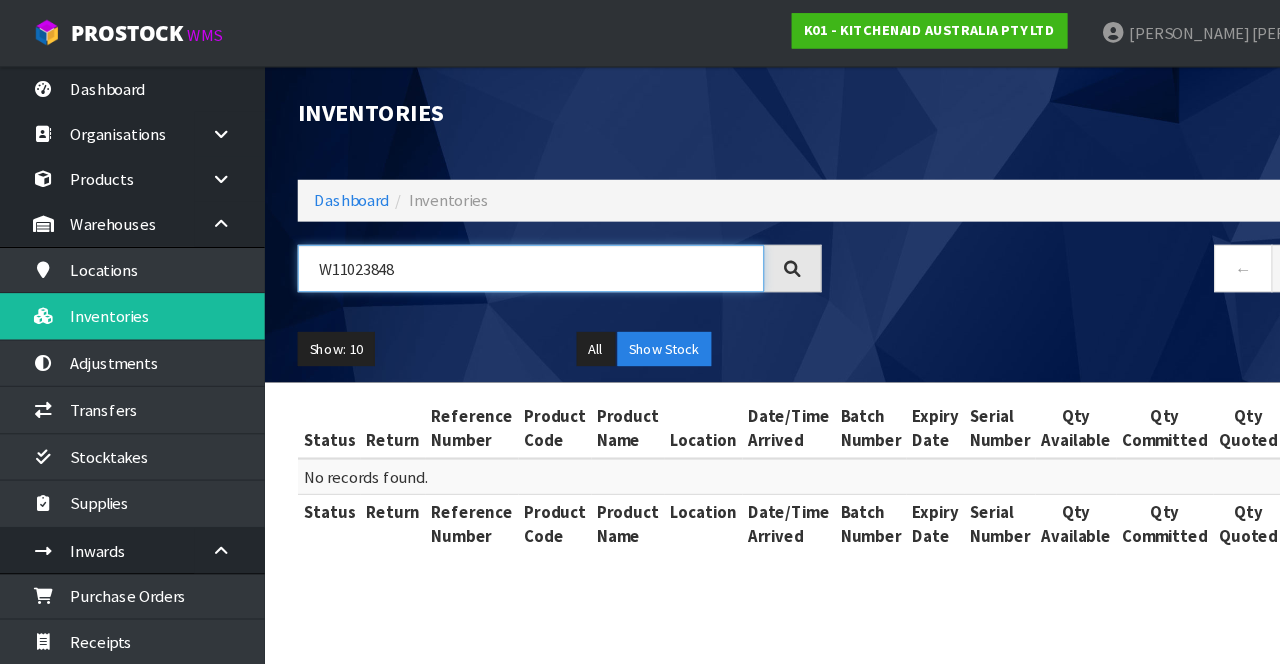 click on "W11023848" at bounding box center (481, 243) 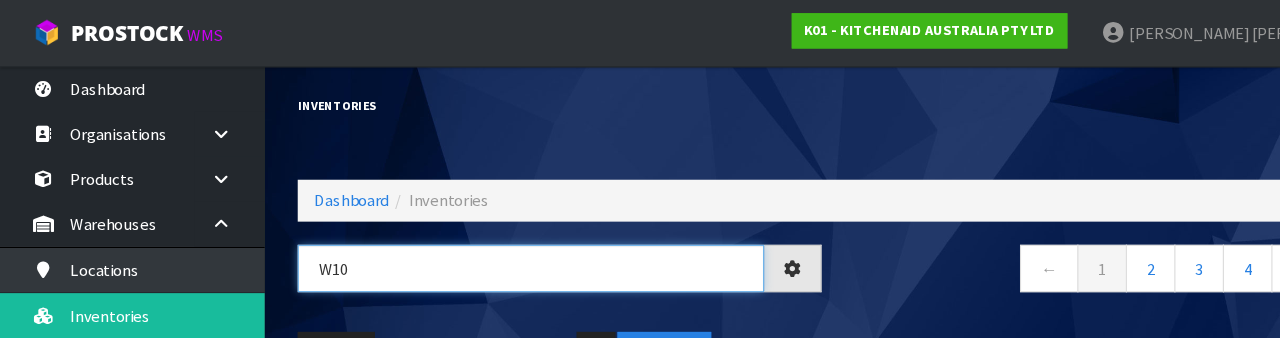 type on "W10" 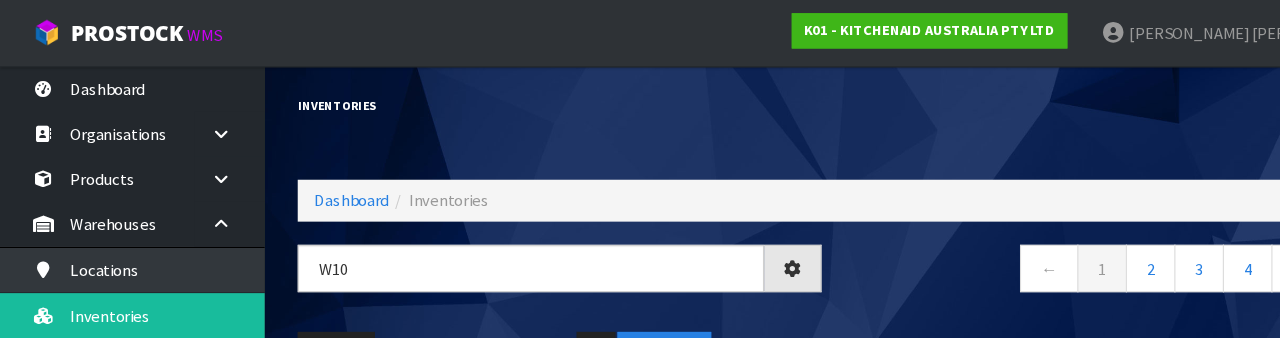 click on "←
1 2 3 4 5
→" at bounding box center (1012, 246) 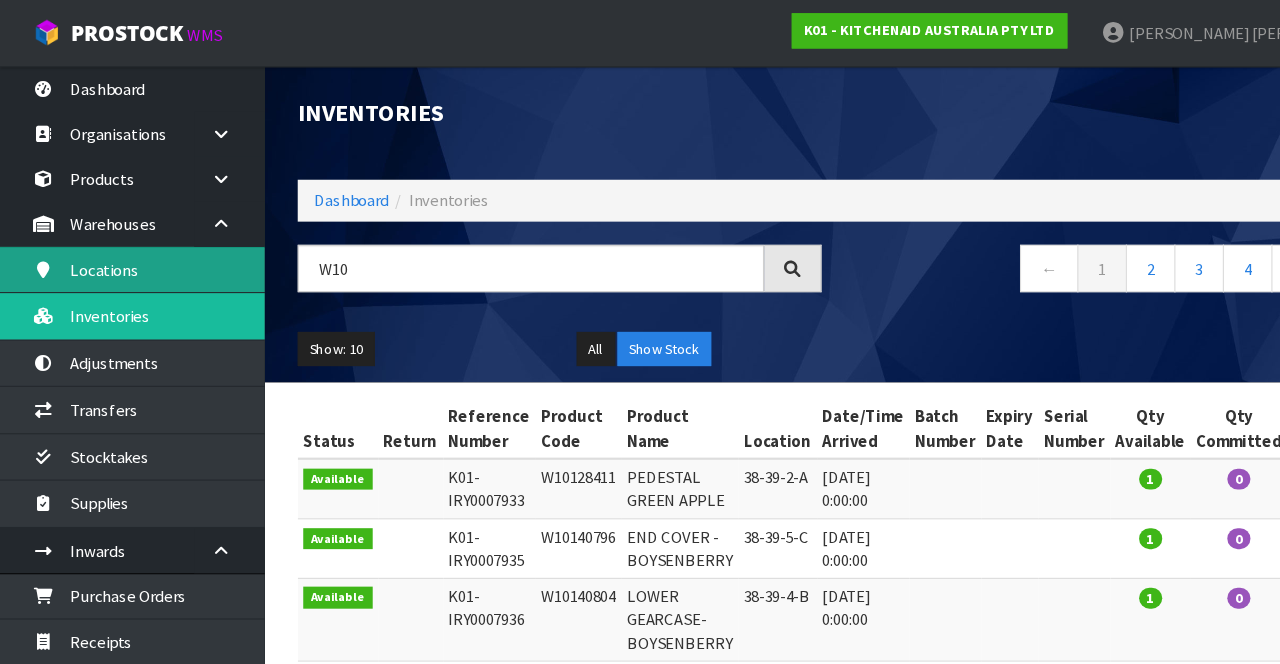 click at bounding box center [39, 244] 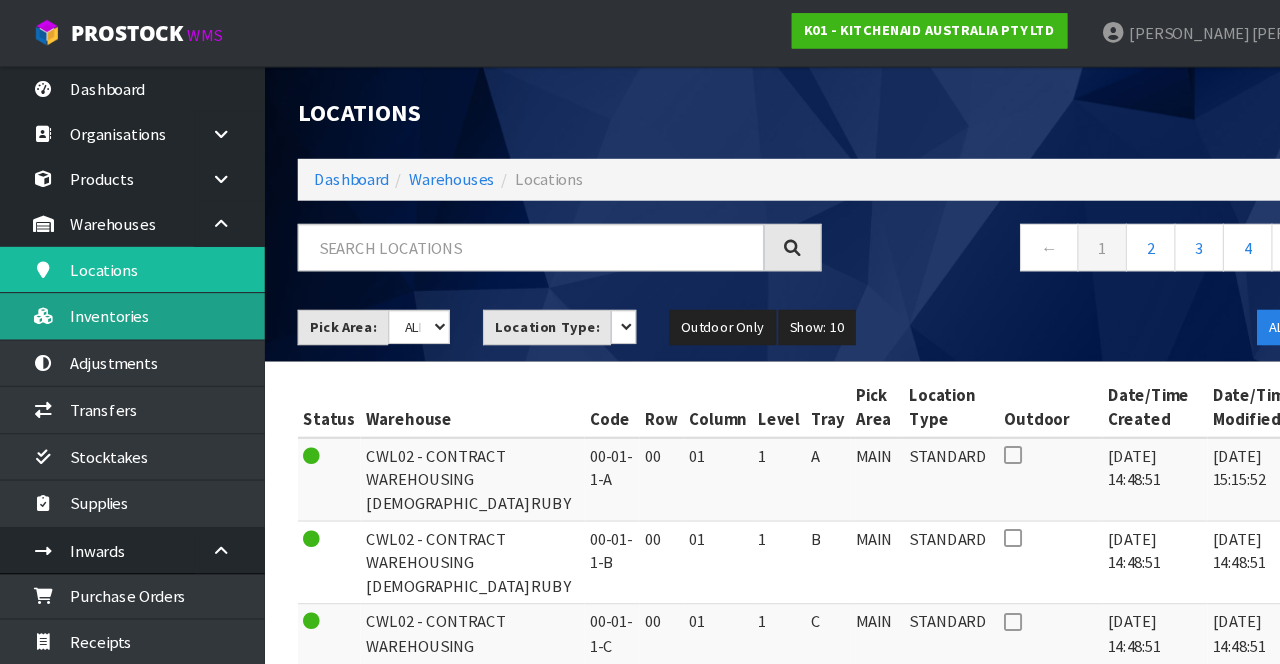 click on "Inventories" at bounding box center [120, 286] 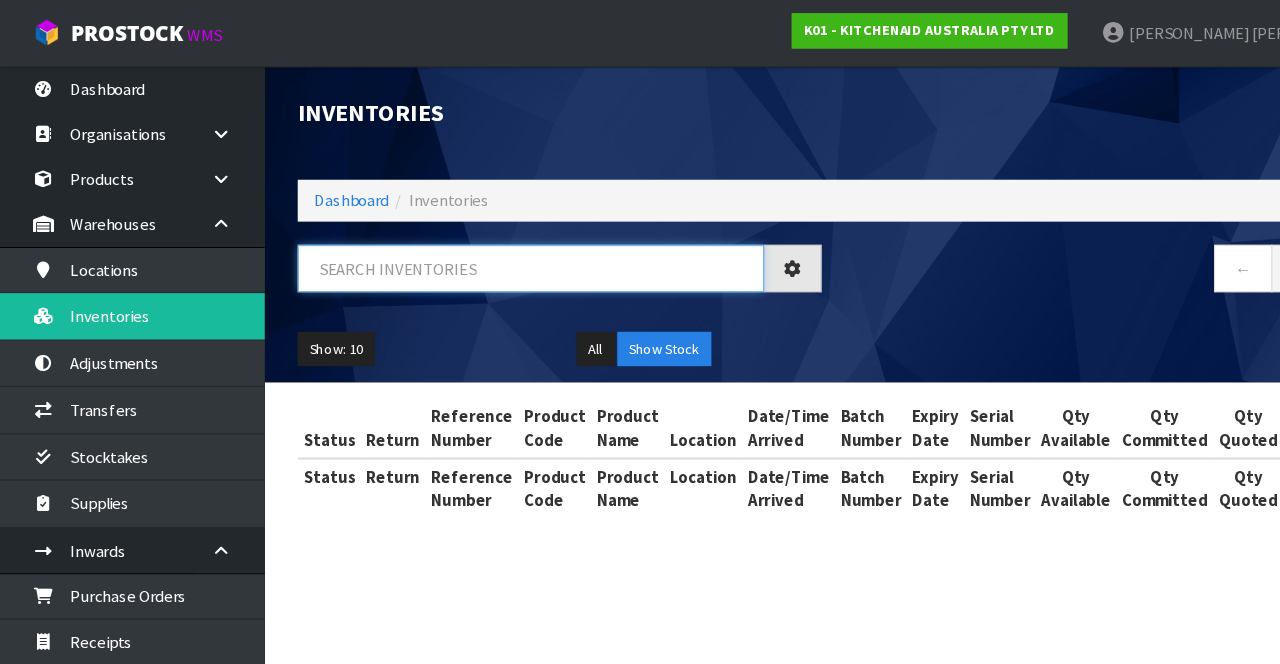 click at bounding box center (481, 243) 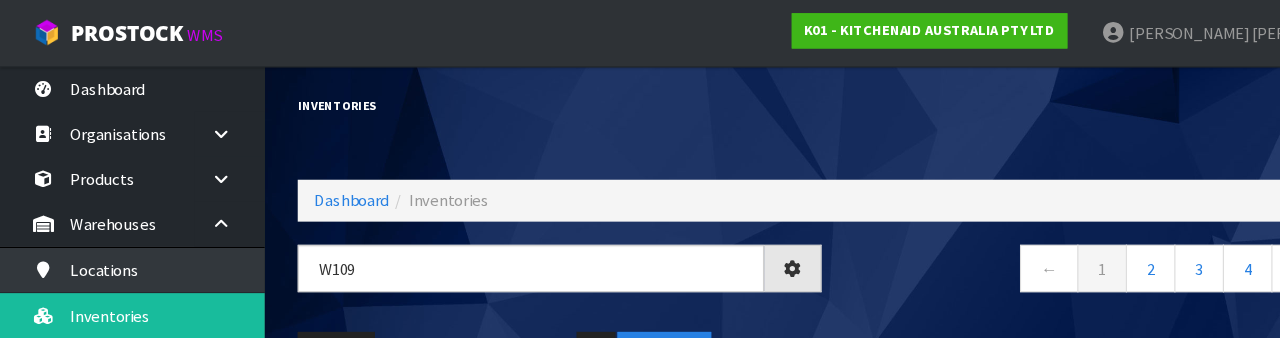 click on "←
1 2 3 4 5
→" at bounding box center (1012, 246) 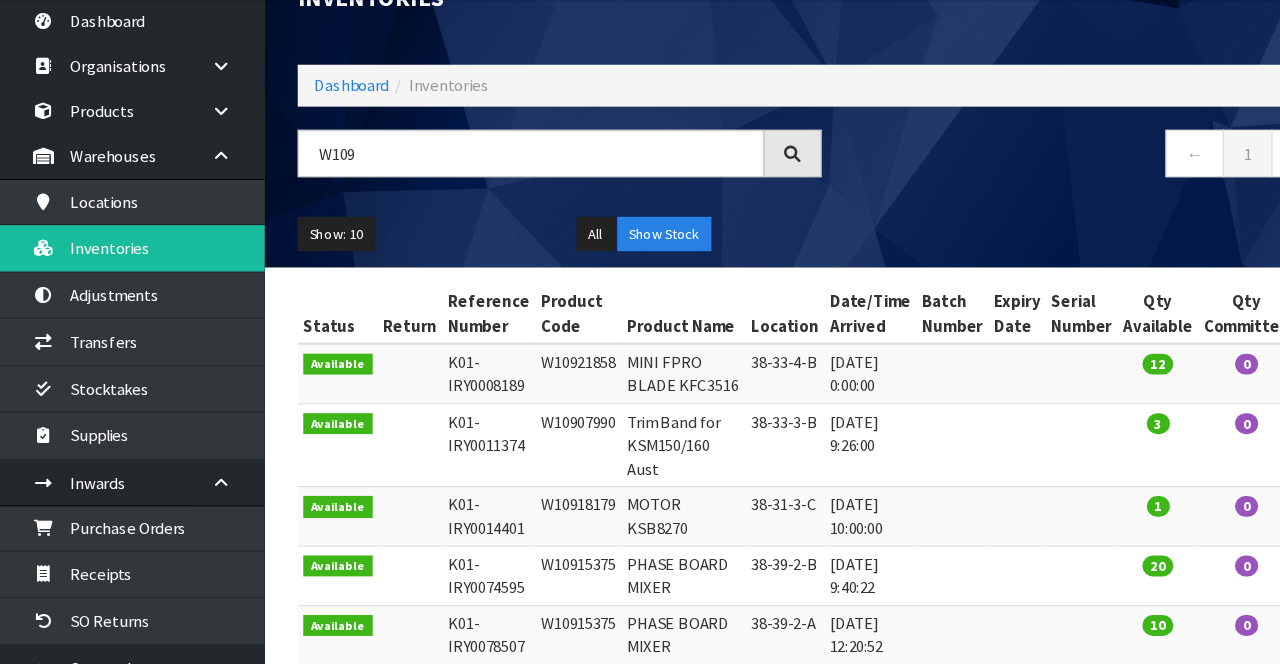 scroll, scrollTop: 44, scrollLeft: 0, axis: vertical 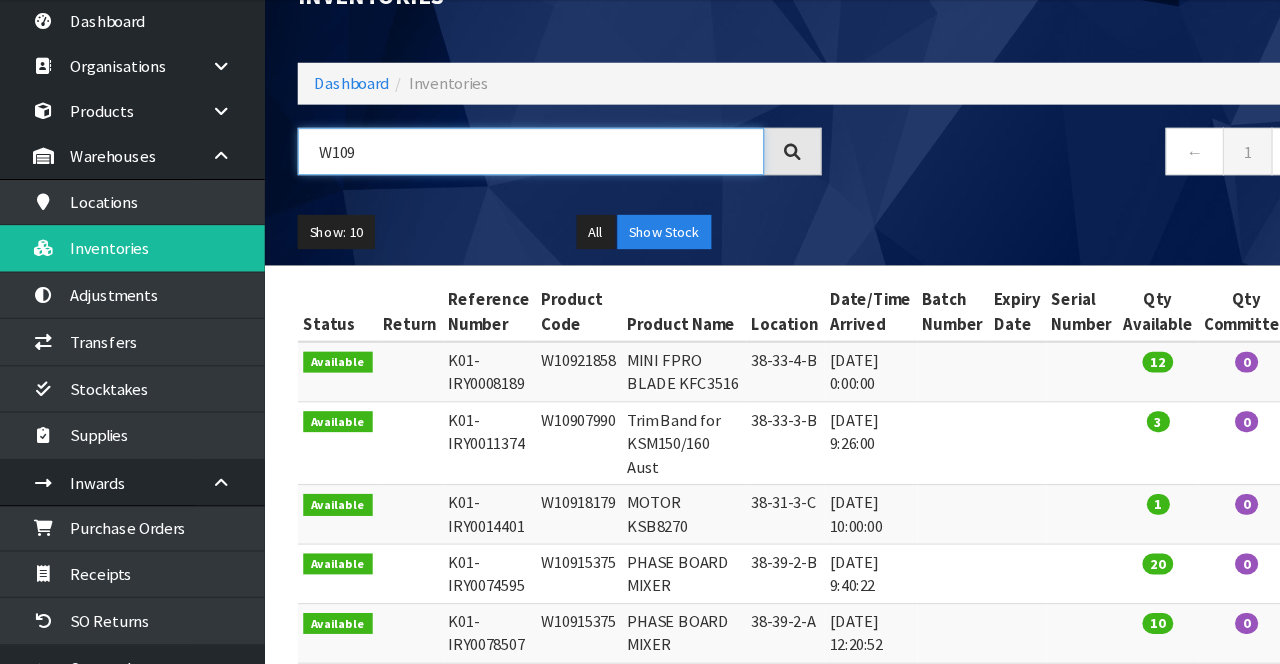 click on "W109" at bounding box center [481, 199] 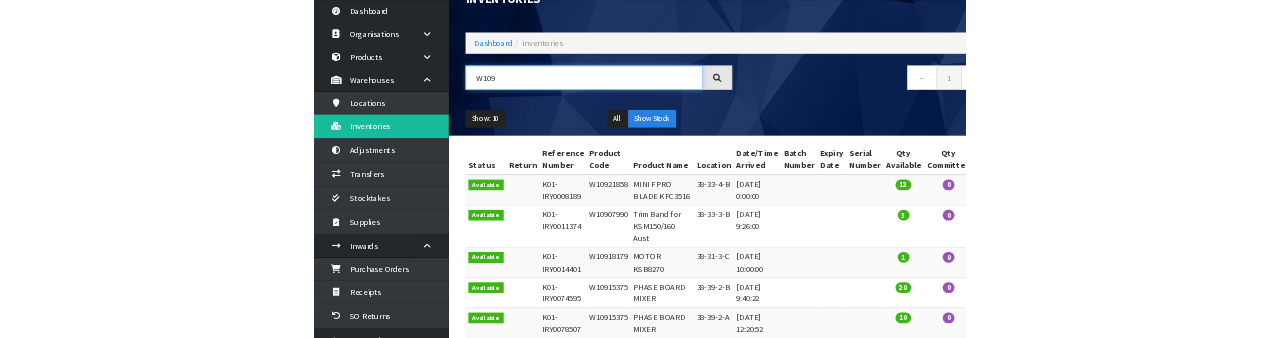 scroll, scrollTop: 74, scrollLeft: 0, axis: vertical 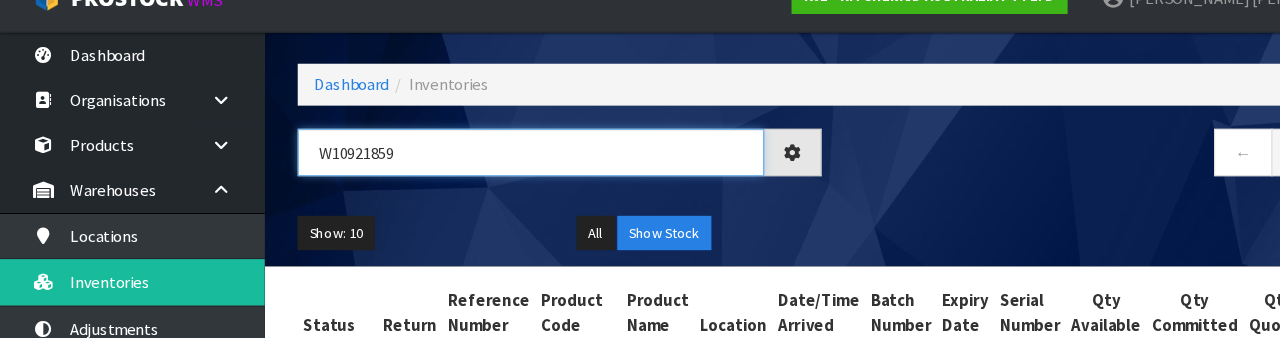 type on "W10921859" 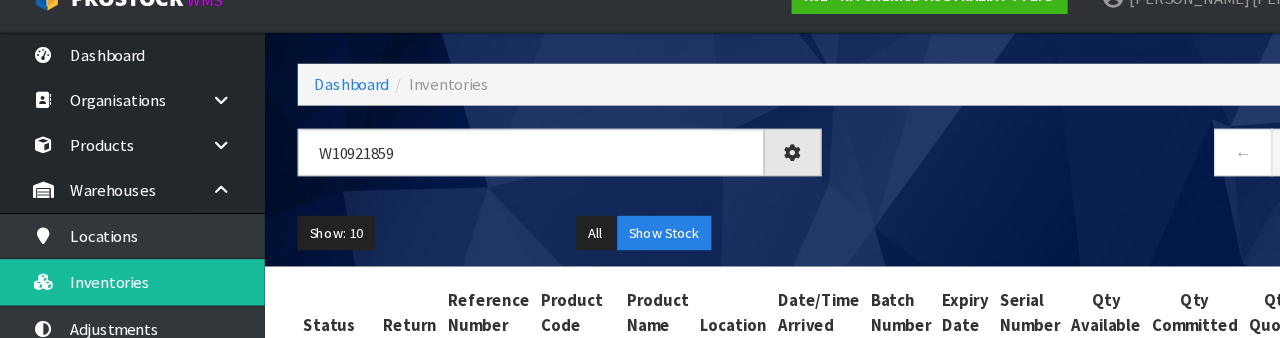 click on "←
1
→" at bounding box center [1012, 180] 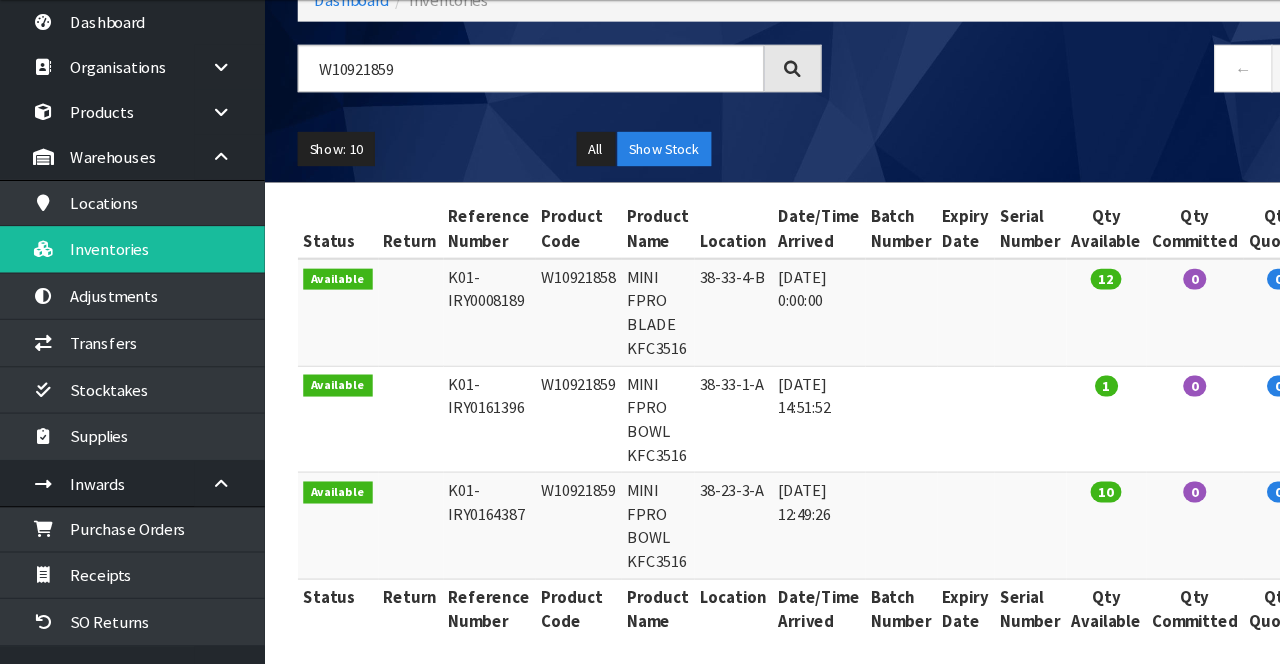 scroll, scrollTop: 33, scrollLeft: 0, axis: vertical 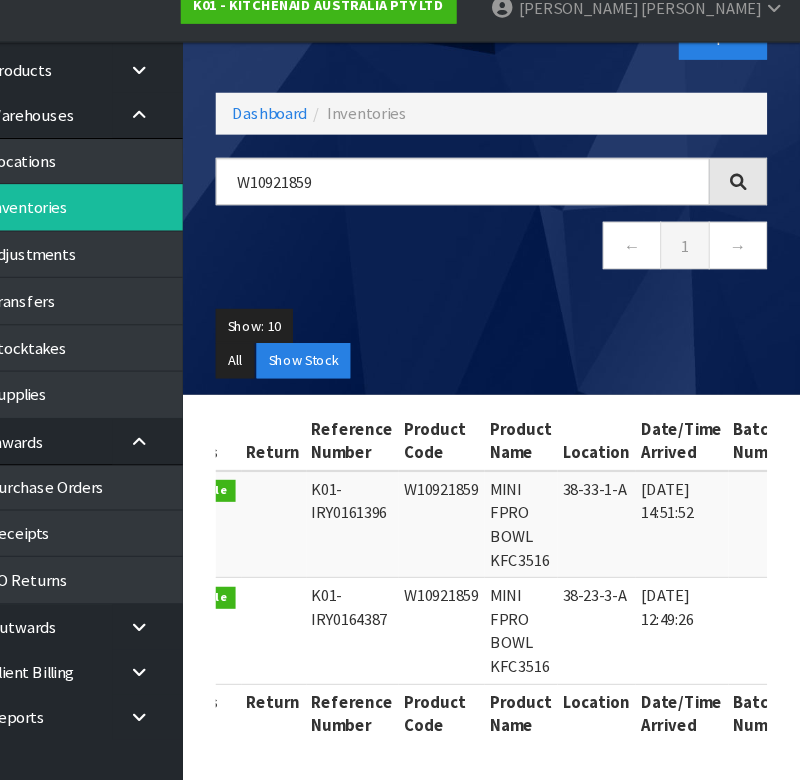 click on "Inventories" at bounding box center (387, 98) 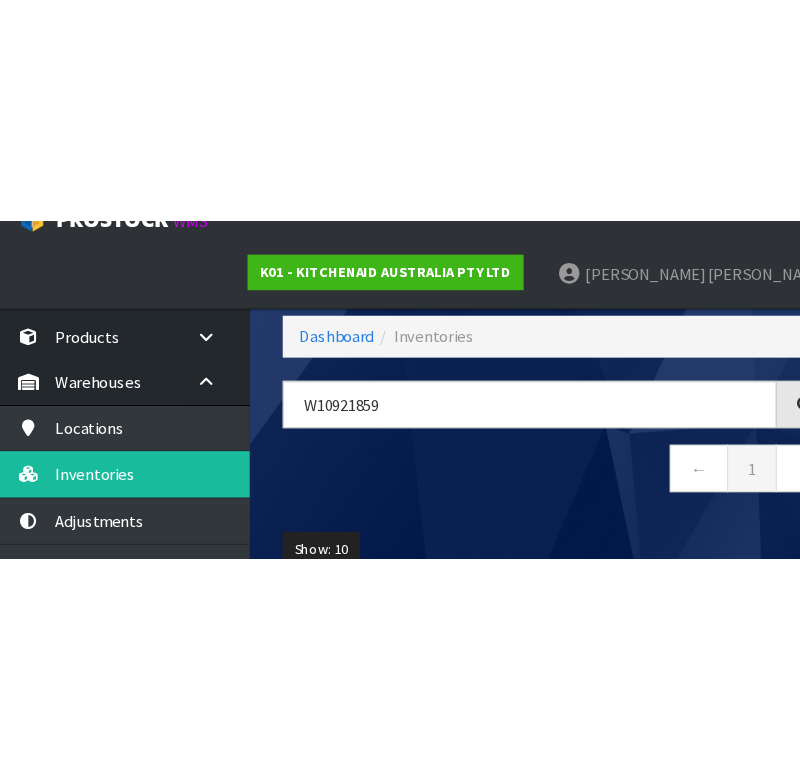 scroll, scrollTop: 6, scrollLeft: 0, axis: vertical 